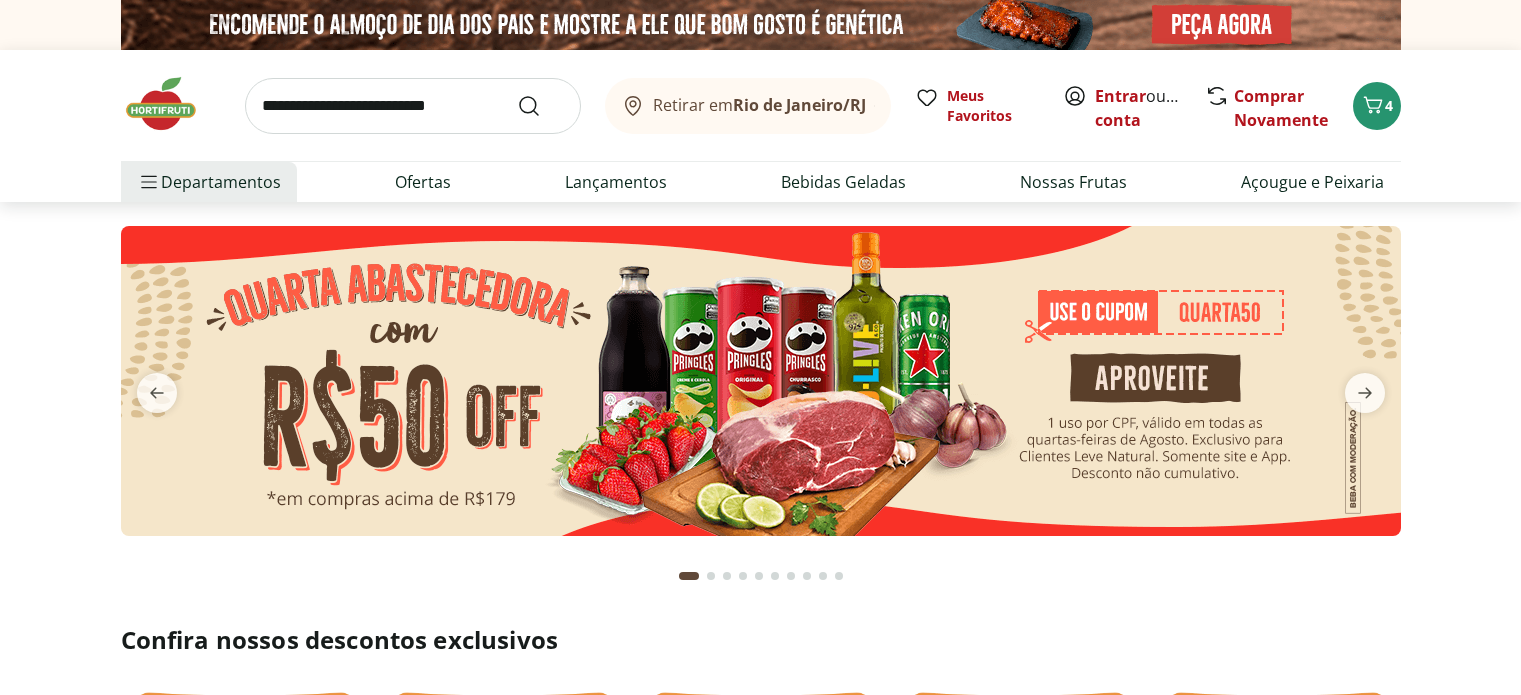 scroll, scrollTop: 0, scrollLeft: 0, axis: both 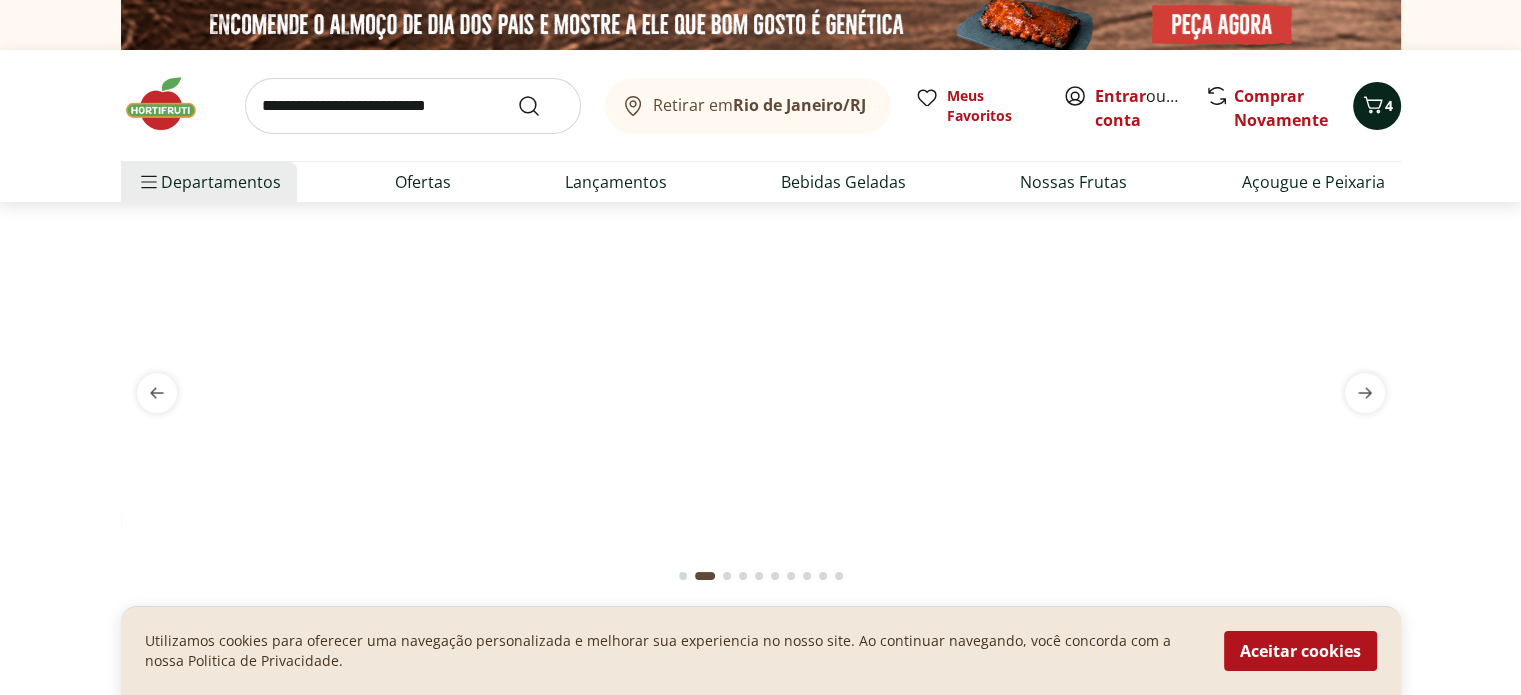 click on "4" at bounding box center [1377, 106] 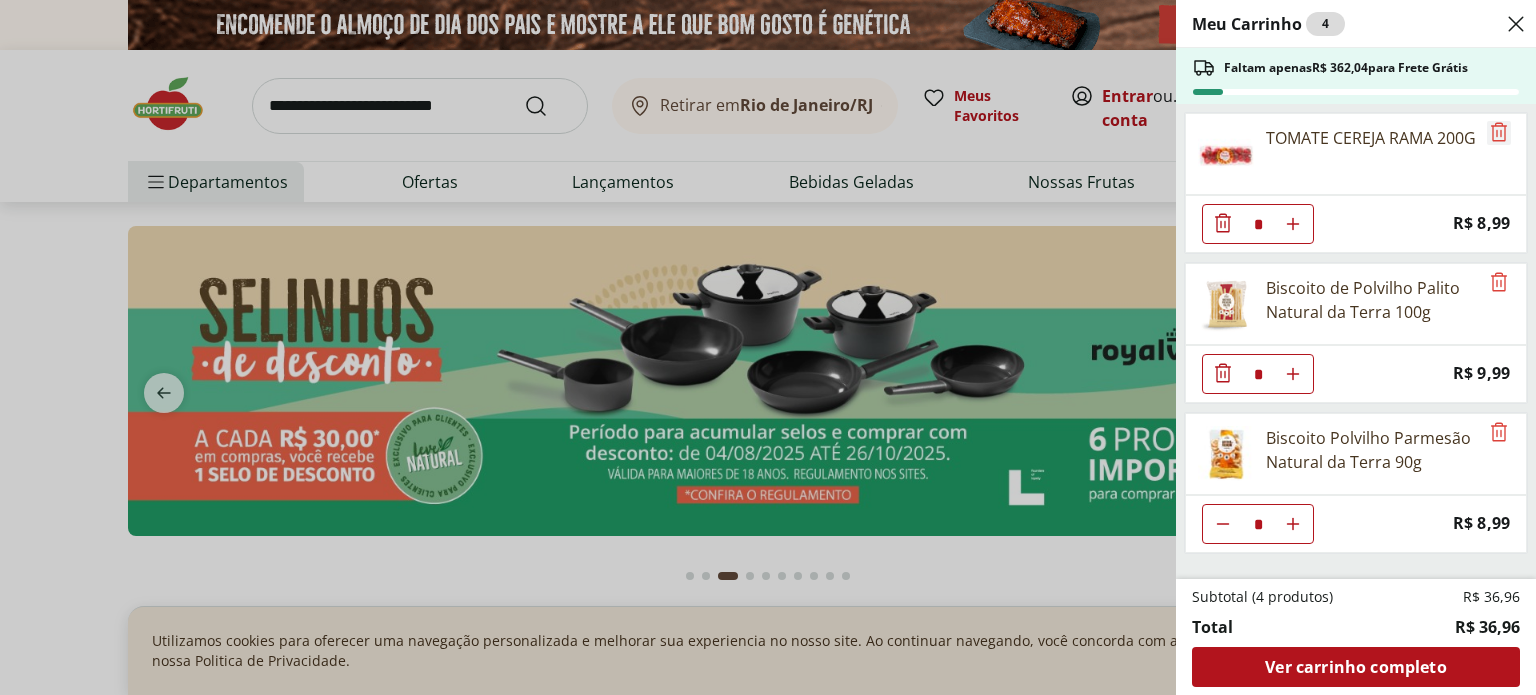click 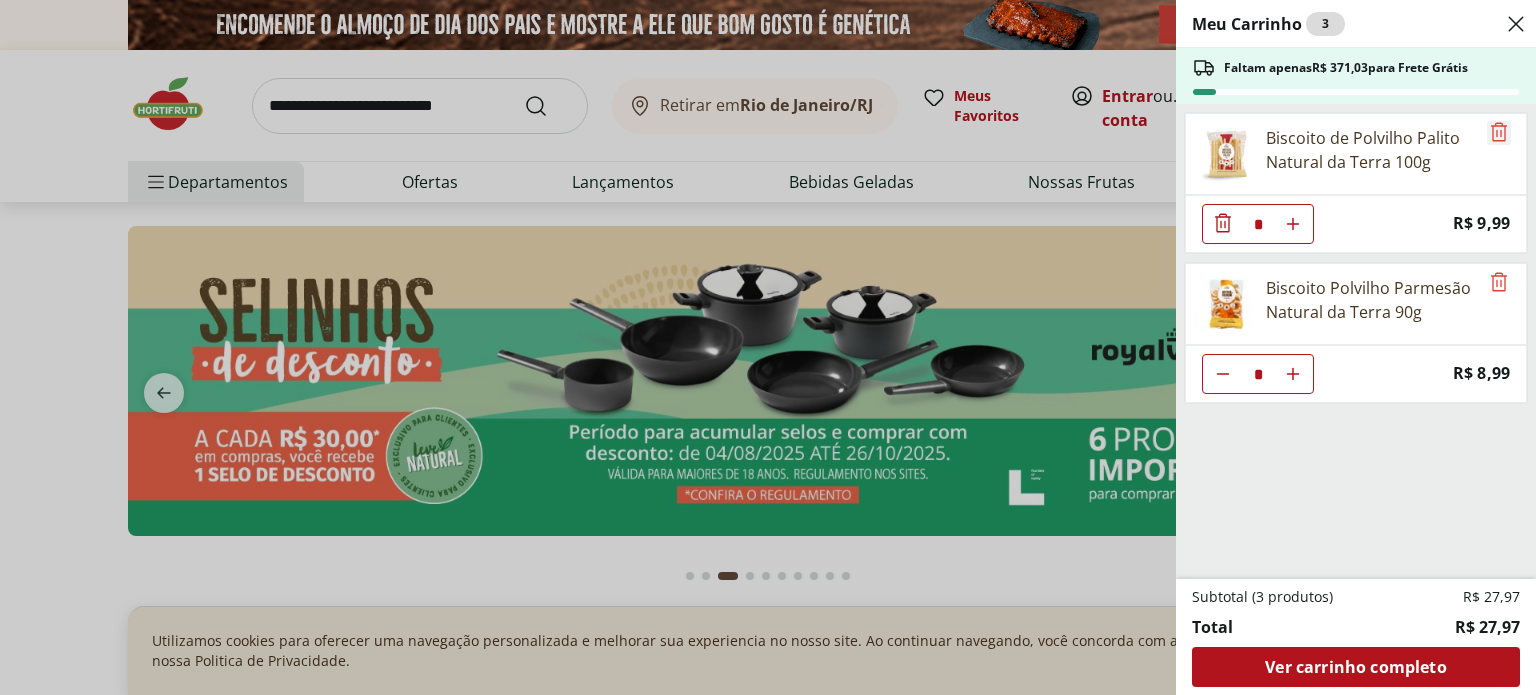 click 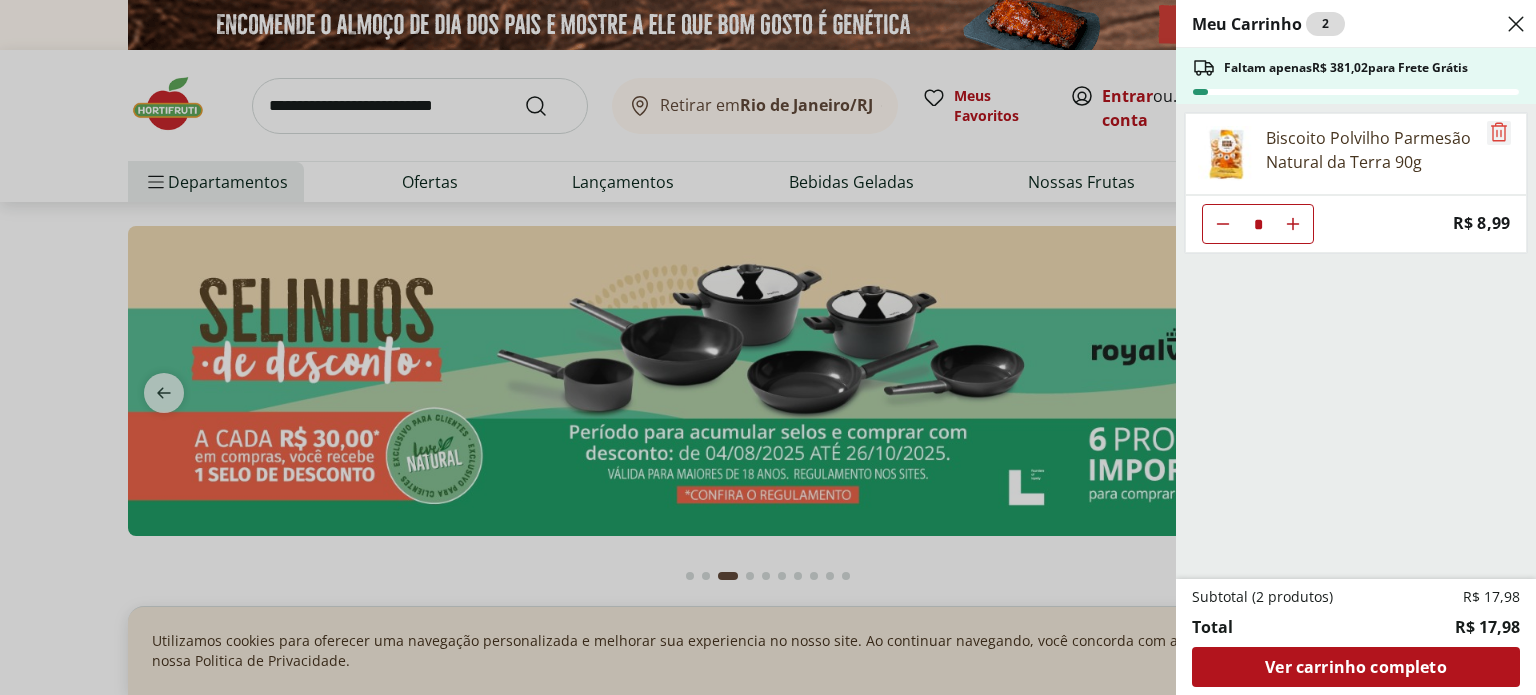 click 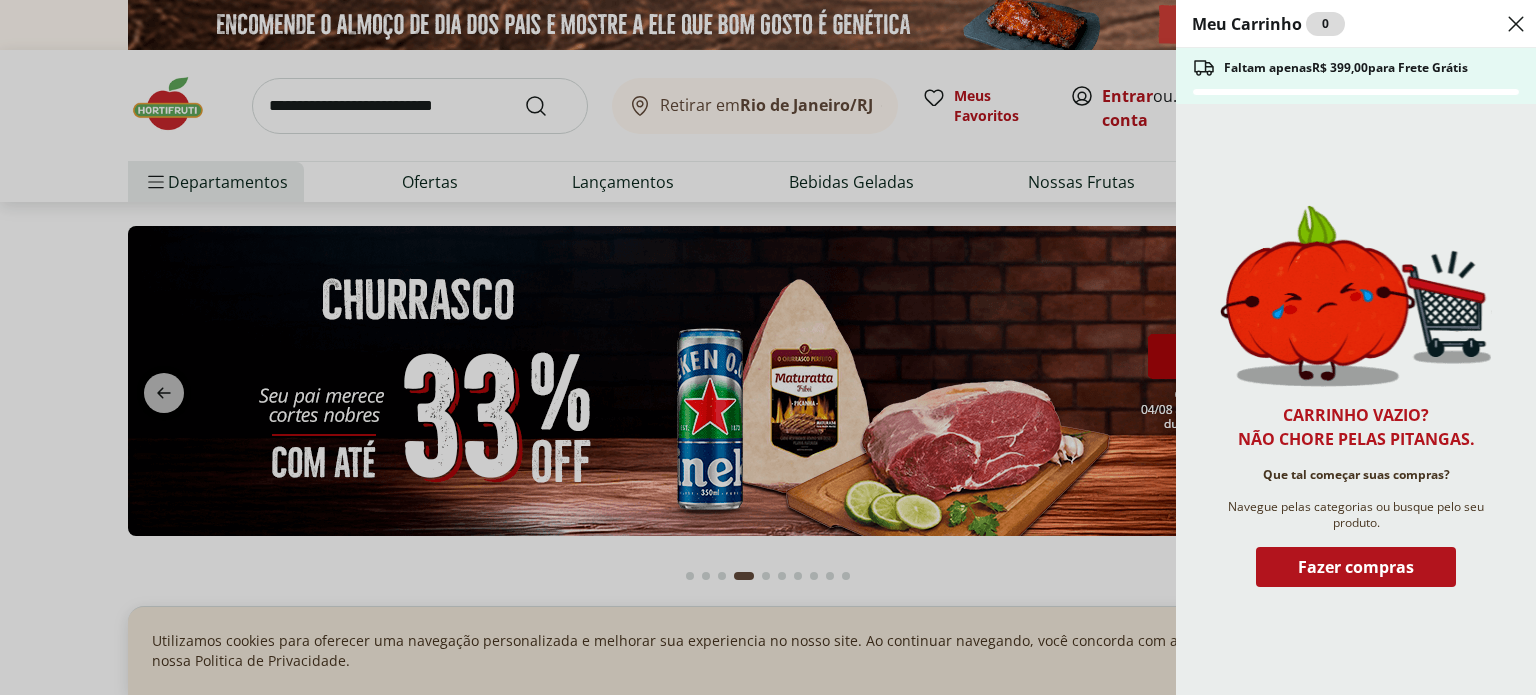 click 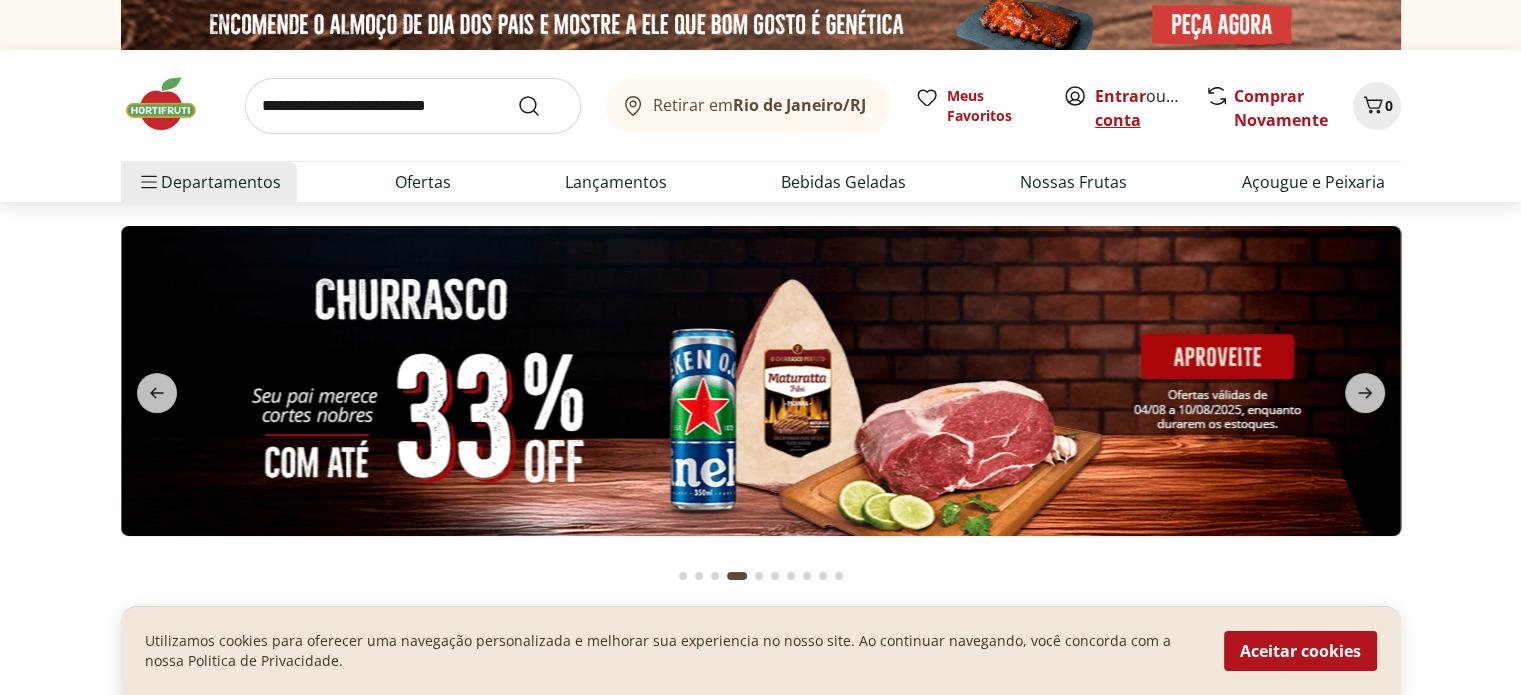 click on "Criar conta" at bounding box center [1150, 108] 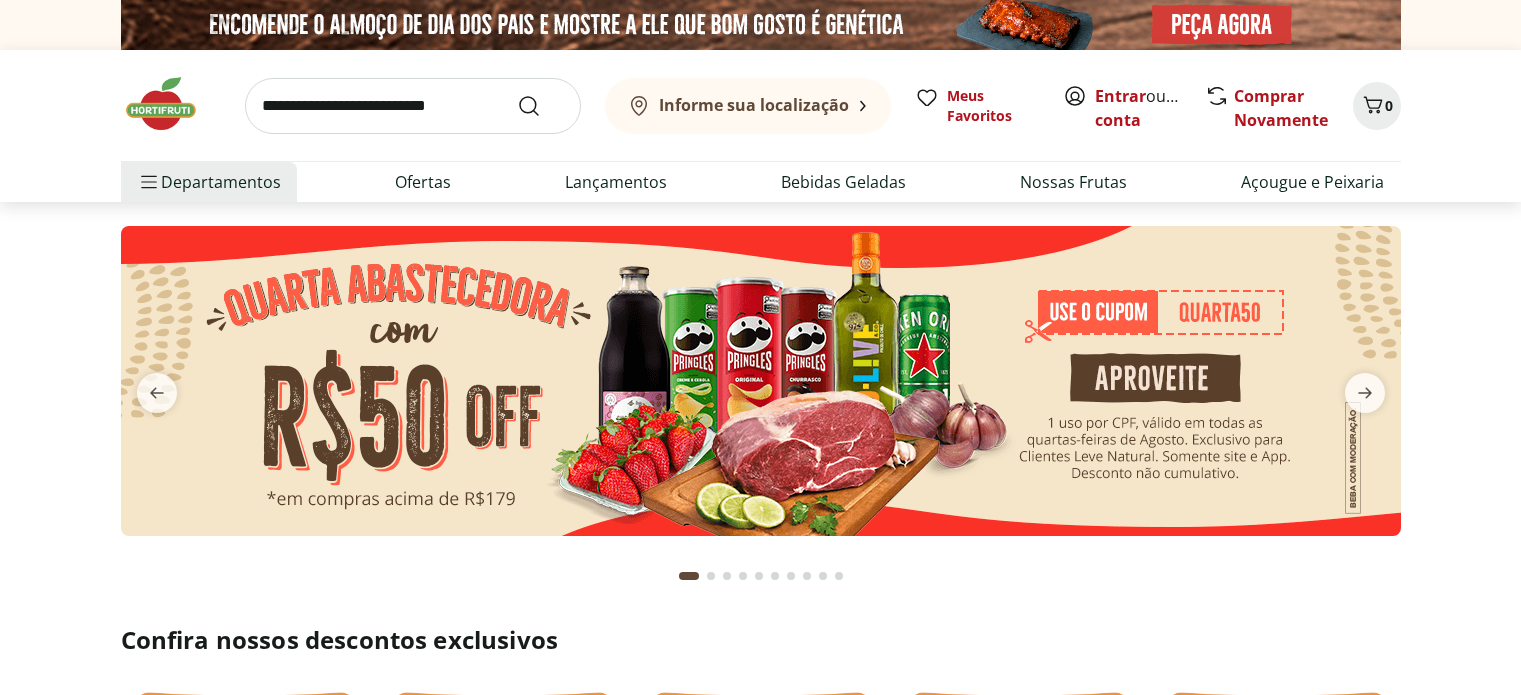 scroll, scrollTop: 0, scrollLeft: 0, axis: both 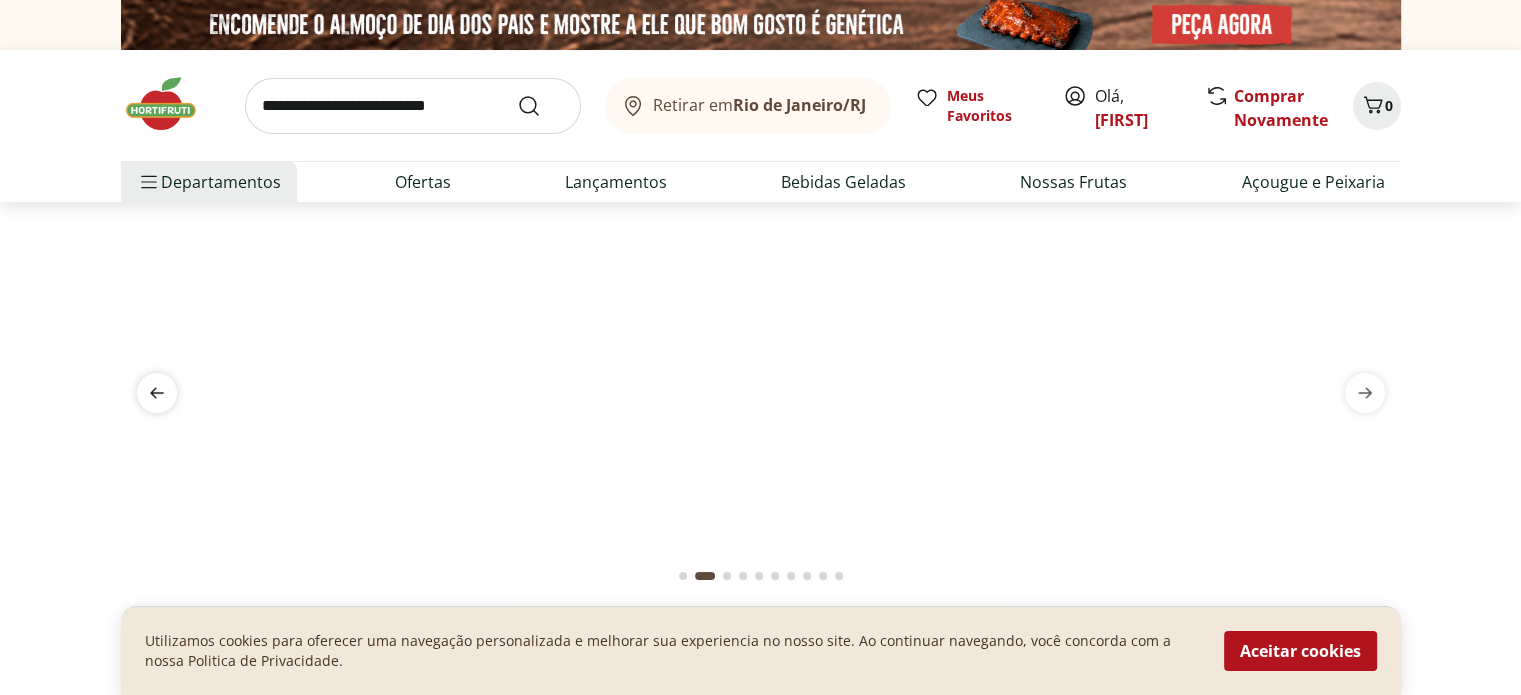 click 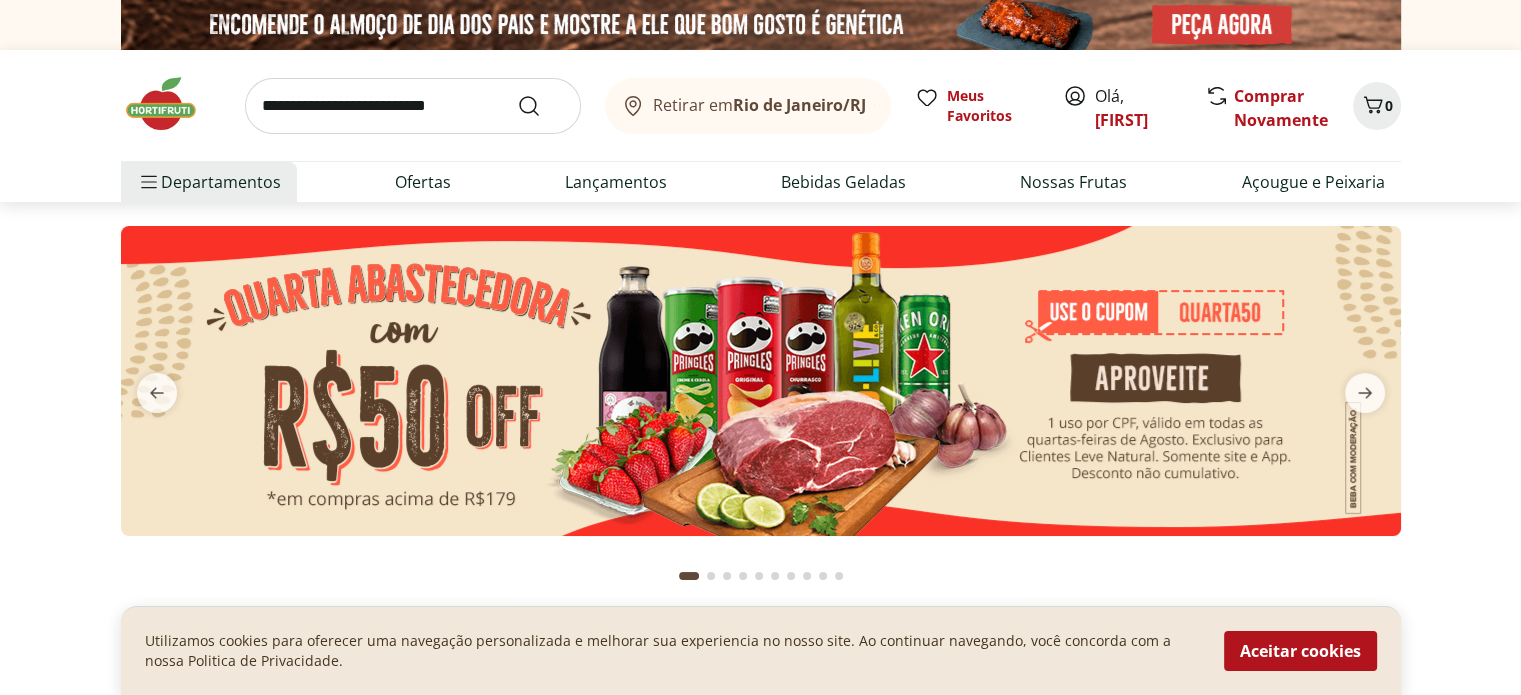 click at bounding box center [761, 381] 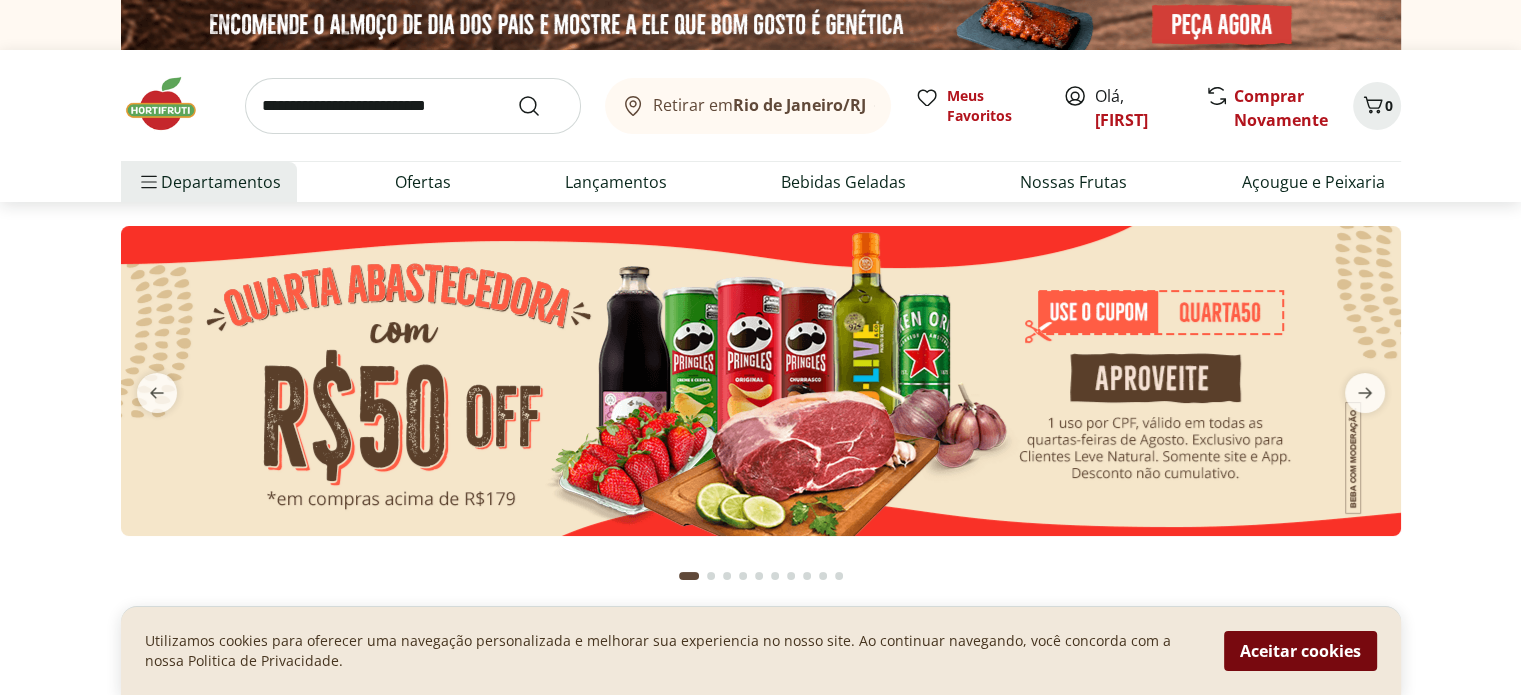 click on "Aceitar cookies" at bounding box center [1300, 651] 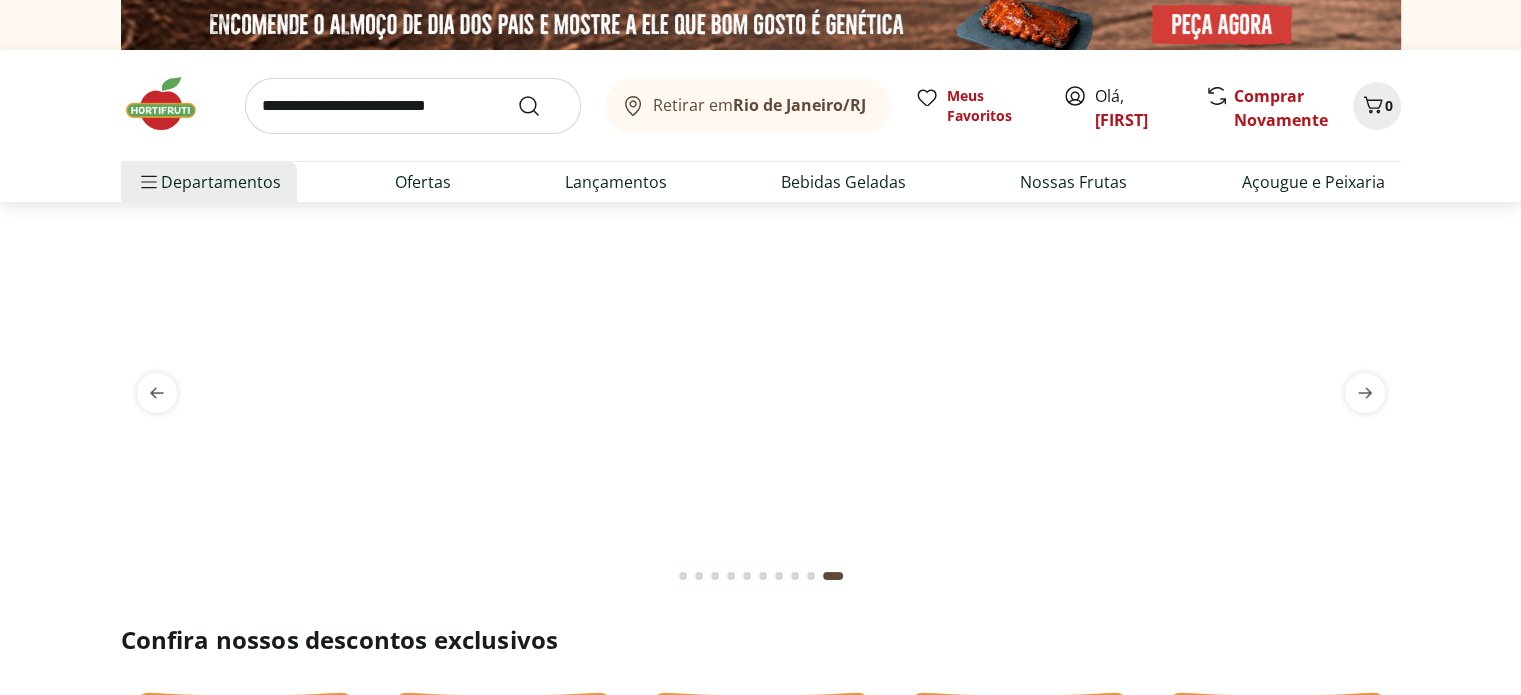 click at bounding box center [171, 104] 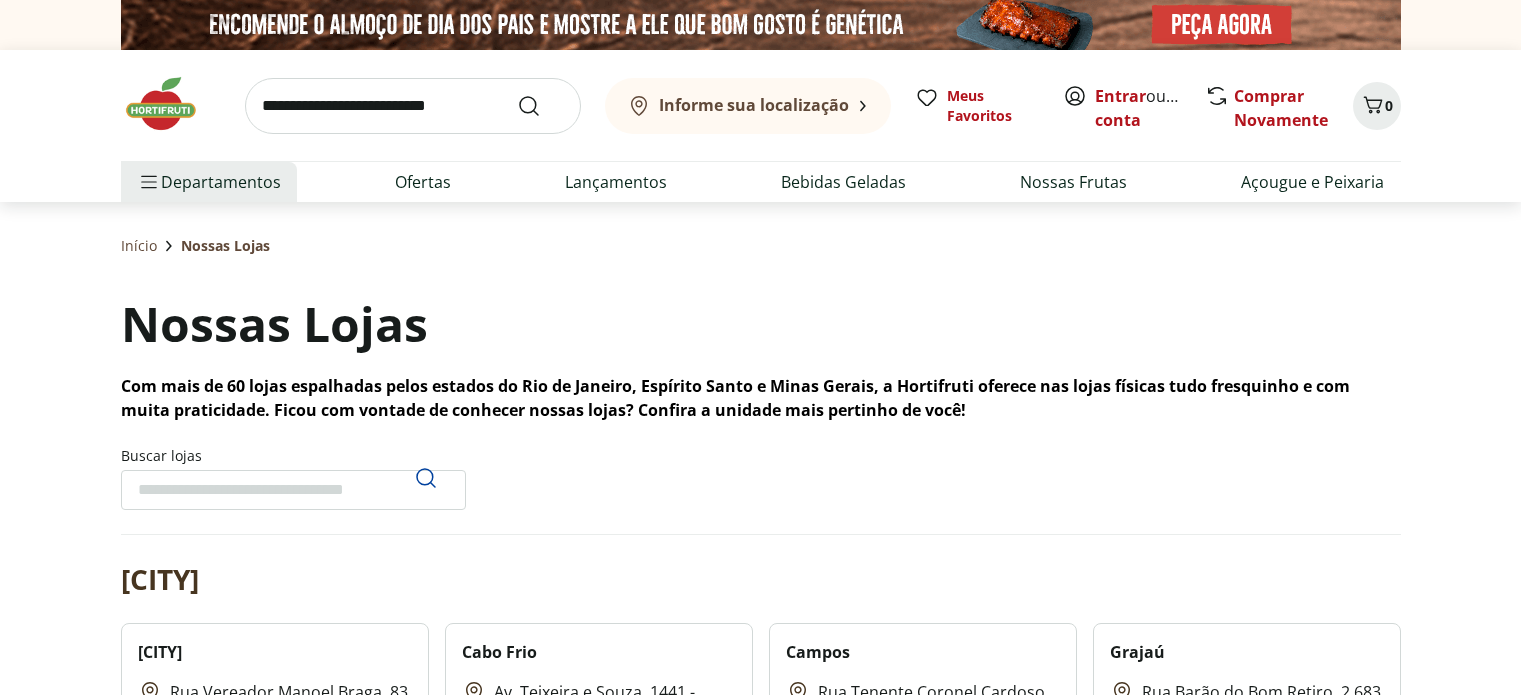 scroll, scrollTop: 0, scrollLeft: 0, axis: both 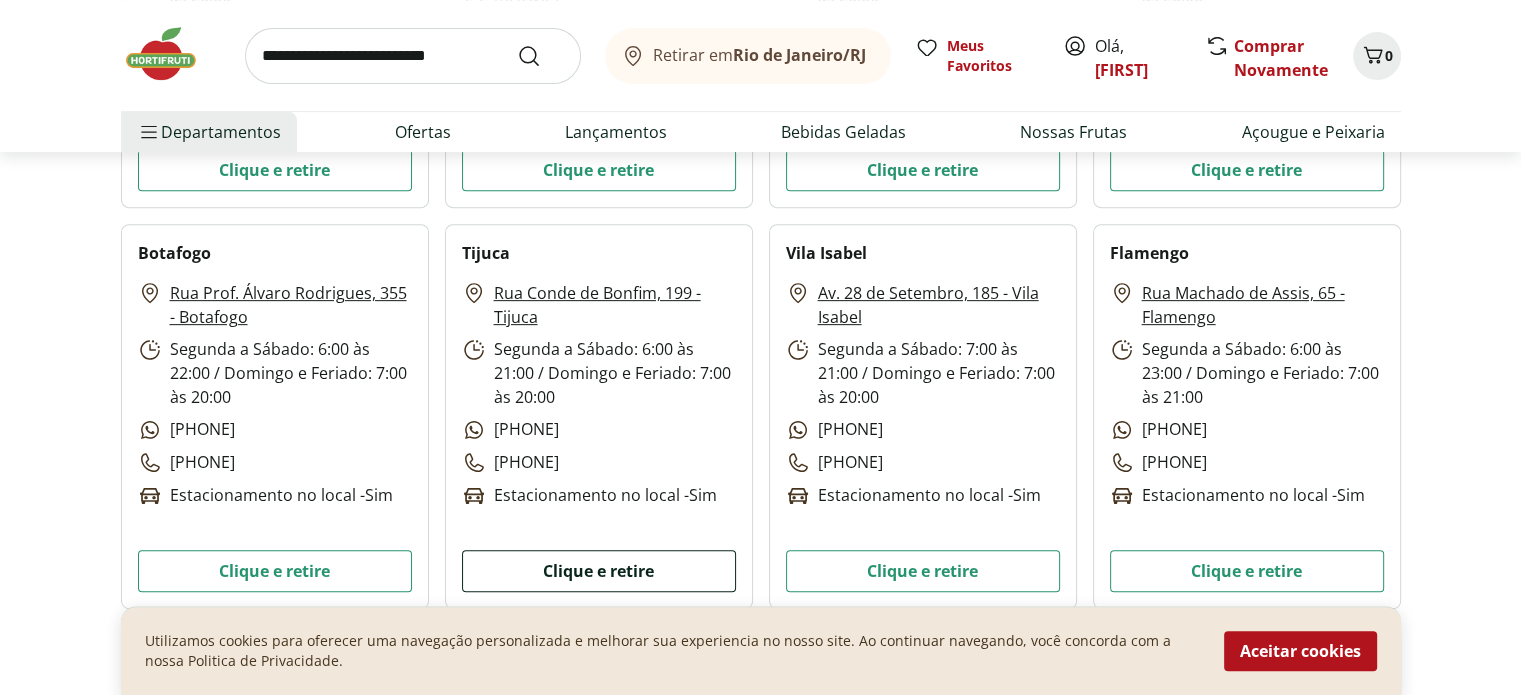 click on "Clique e retire" at bounding box center [599, 571] 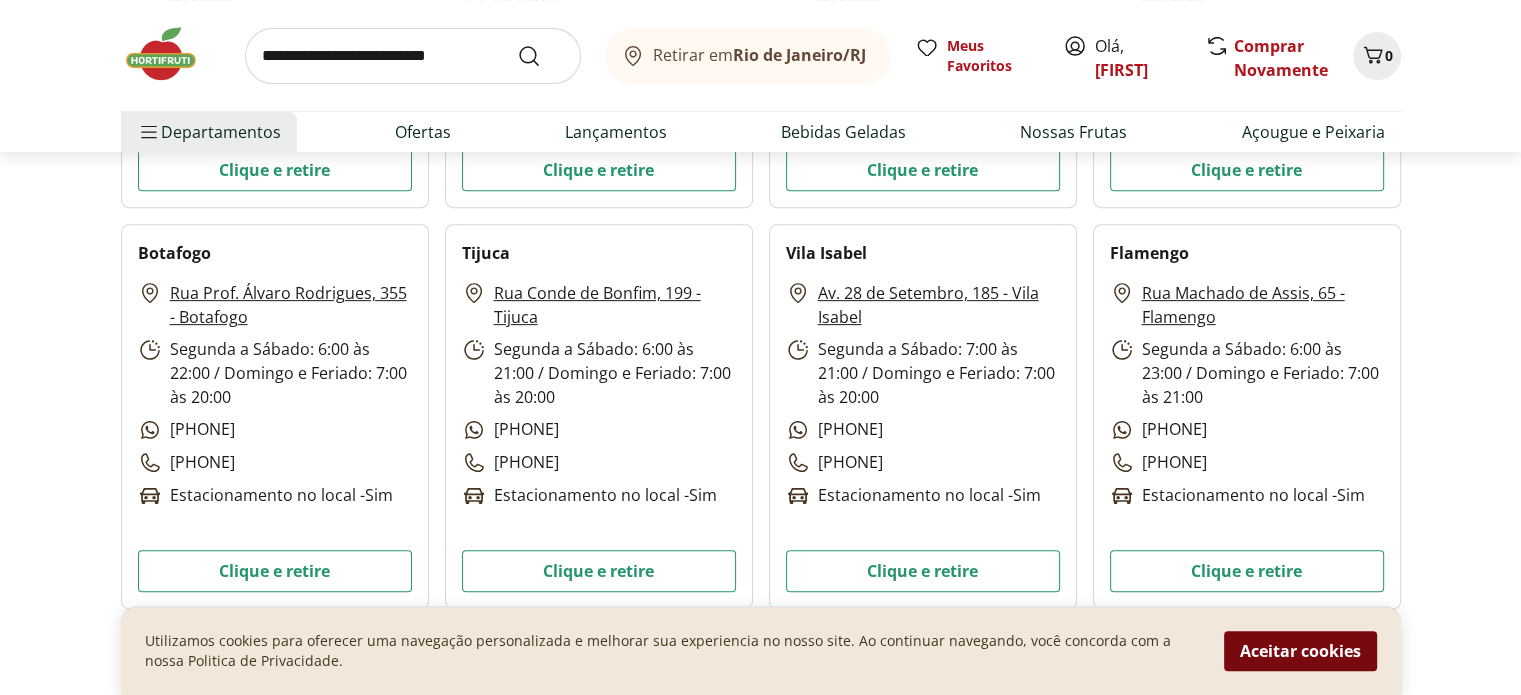 click on "Aceitar cookies" at bounding box center (1300, 651) 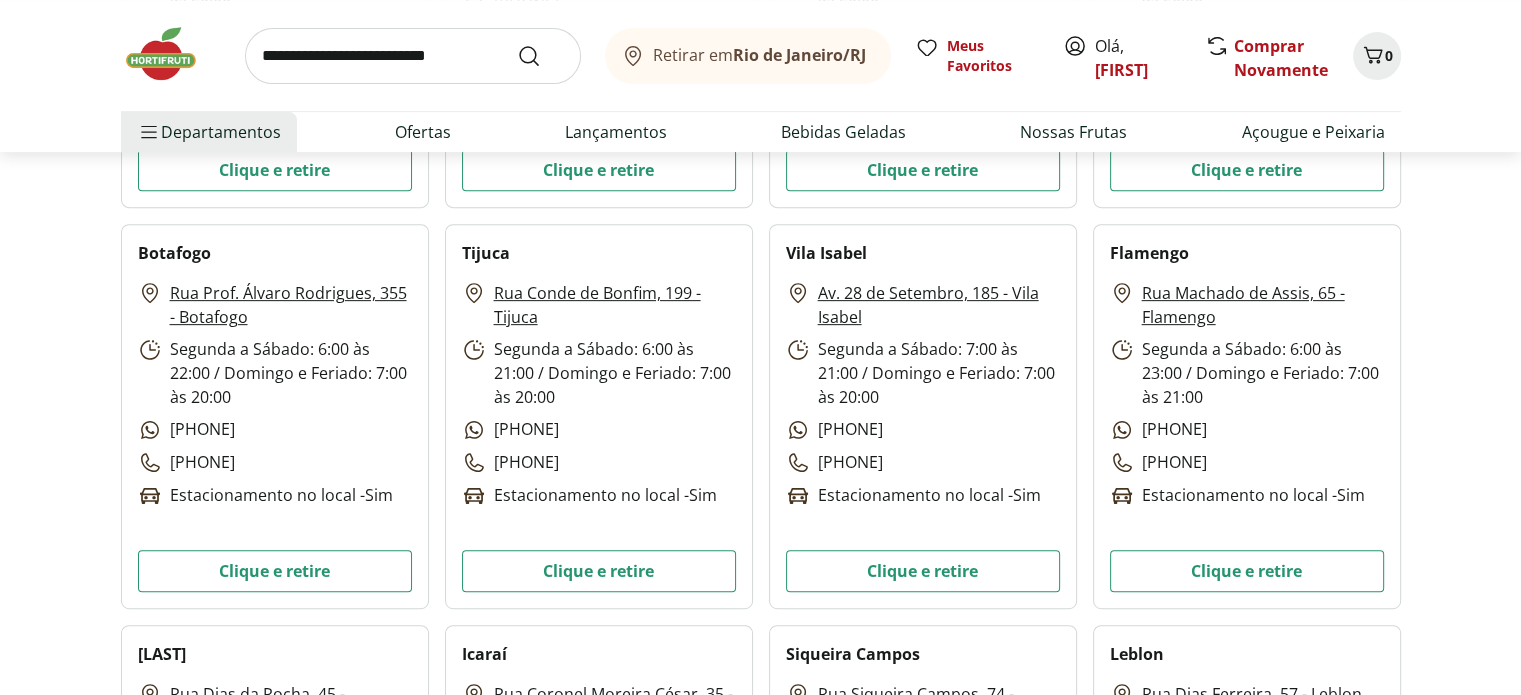 click at bounding box center [171, 54] 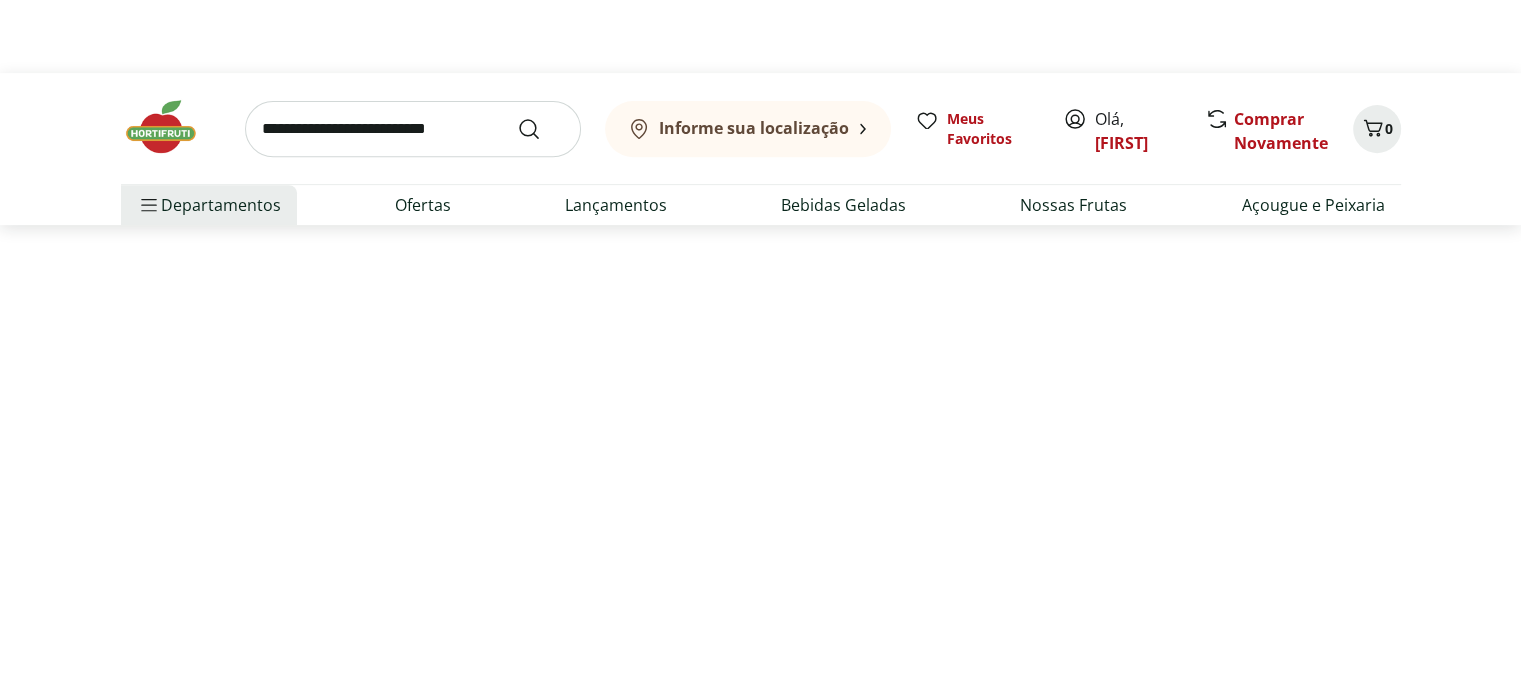 scroll, scrollTop: 0, scrollLeft: 0, axis: both 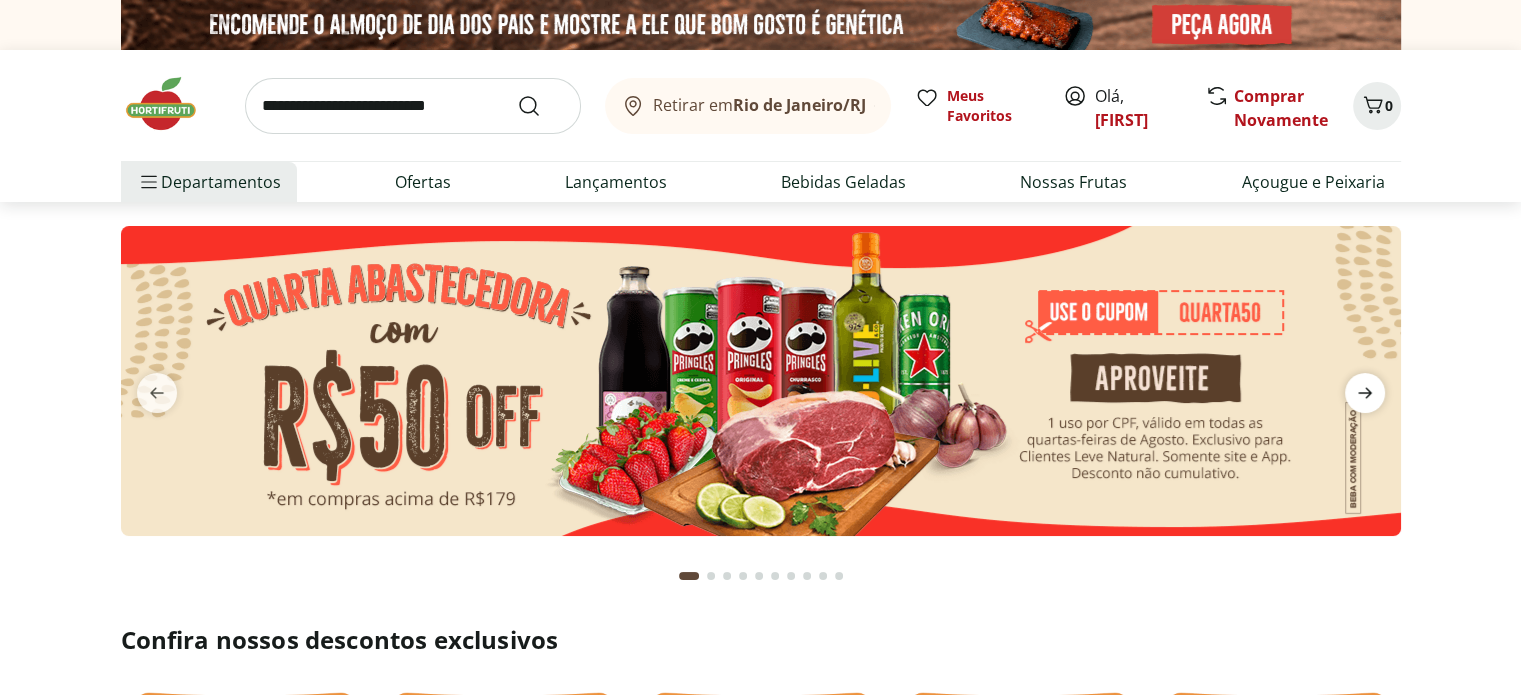 click 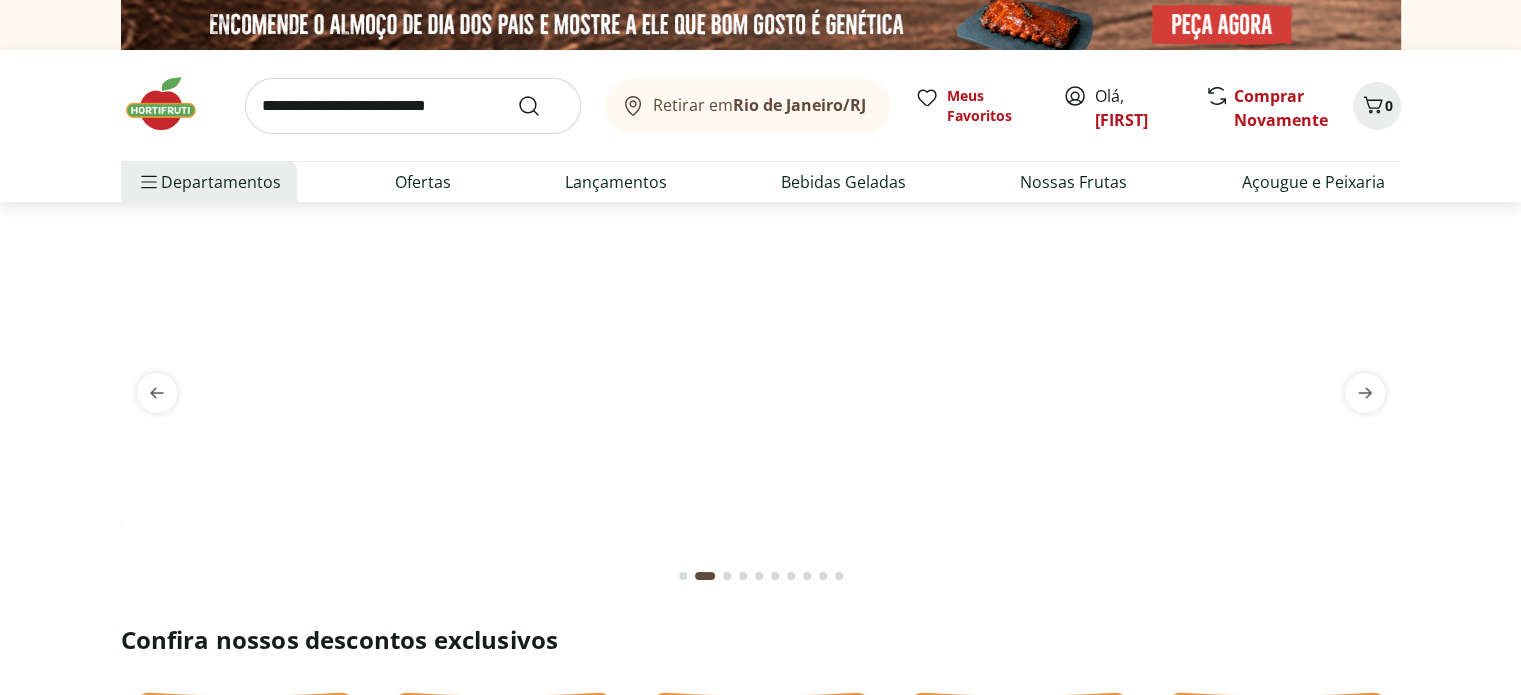 click at bounding box center [761, 226] 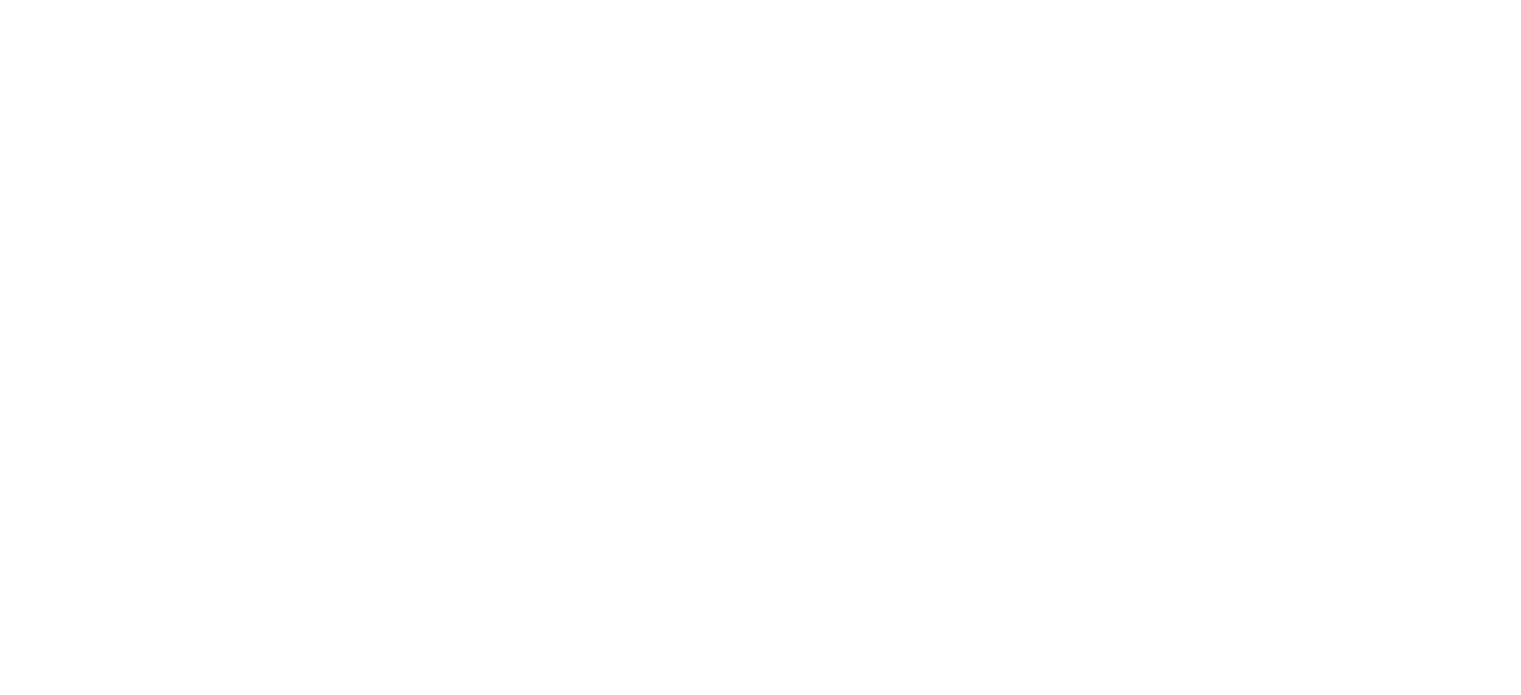 select on "**********" 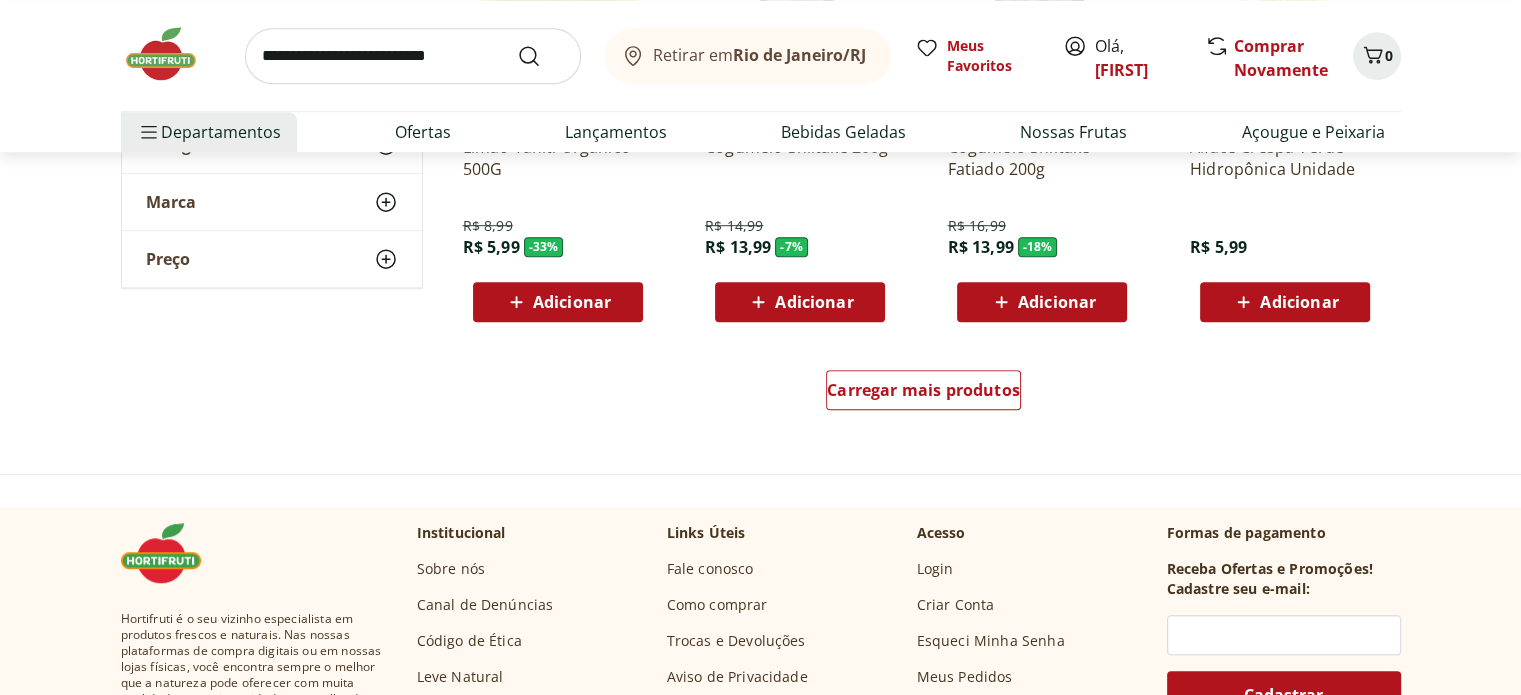 scroll, scrollTop: 1400, scrollLeft: 0, axis: vertical 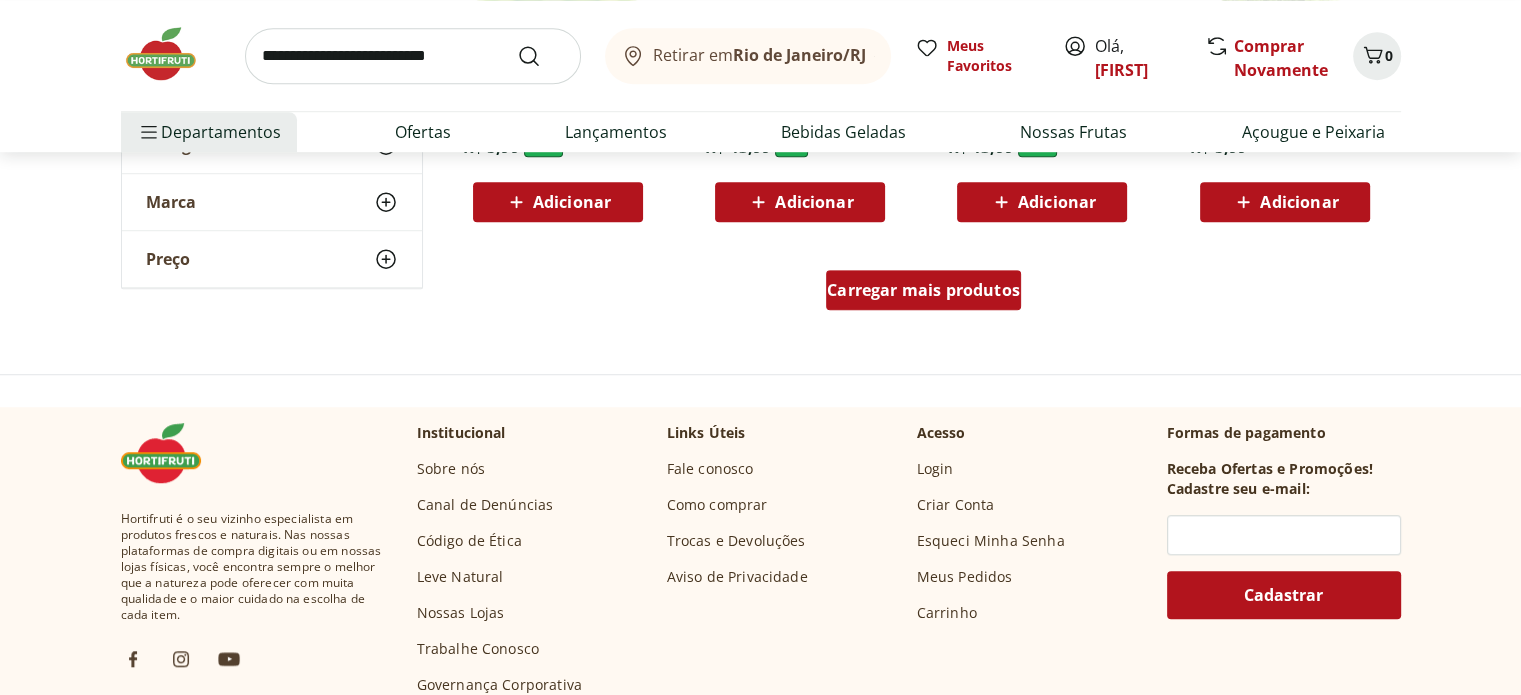 click on "Carregar mais produtos" at bounding box center (923, 290) 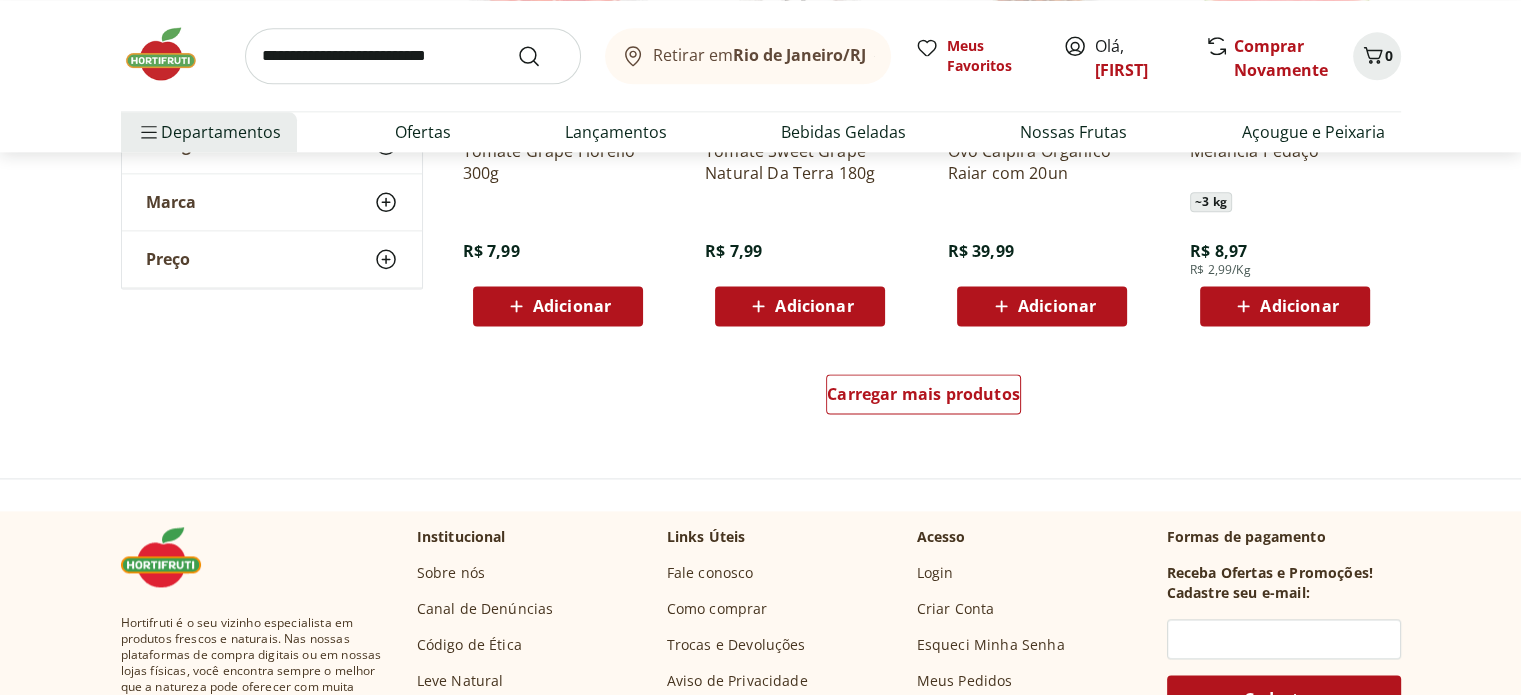 scroll, scrollTop: 2700, scrollLeft: 0, axis: vertical 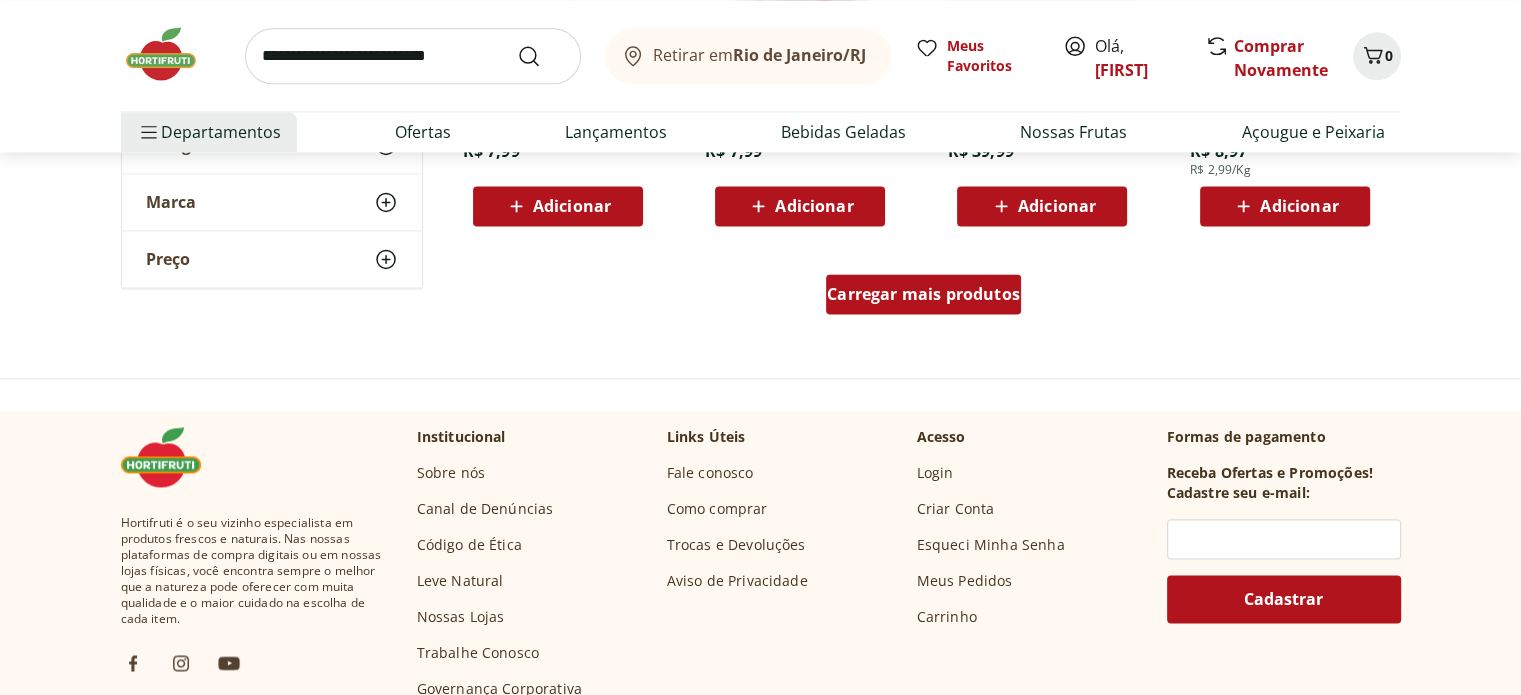 drag, startPoint x: 818, startPoint y: 303, endPoint x: 873, endPoint y: 303, distance: 55 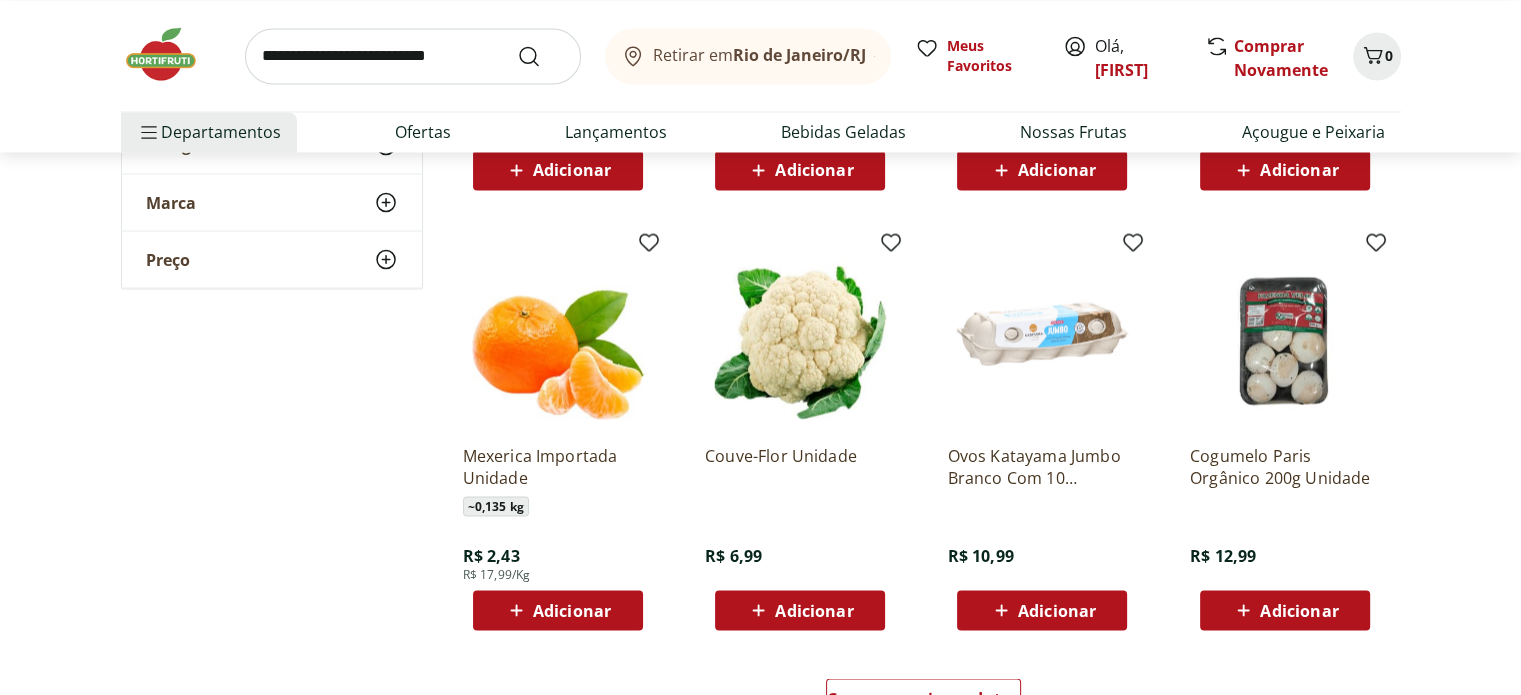 scroll, scrollTop: 4100, scrollLeft: 0, axis: vertical 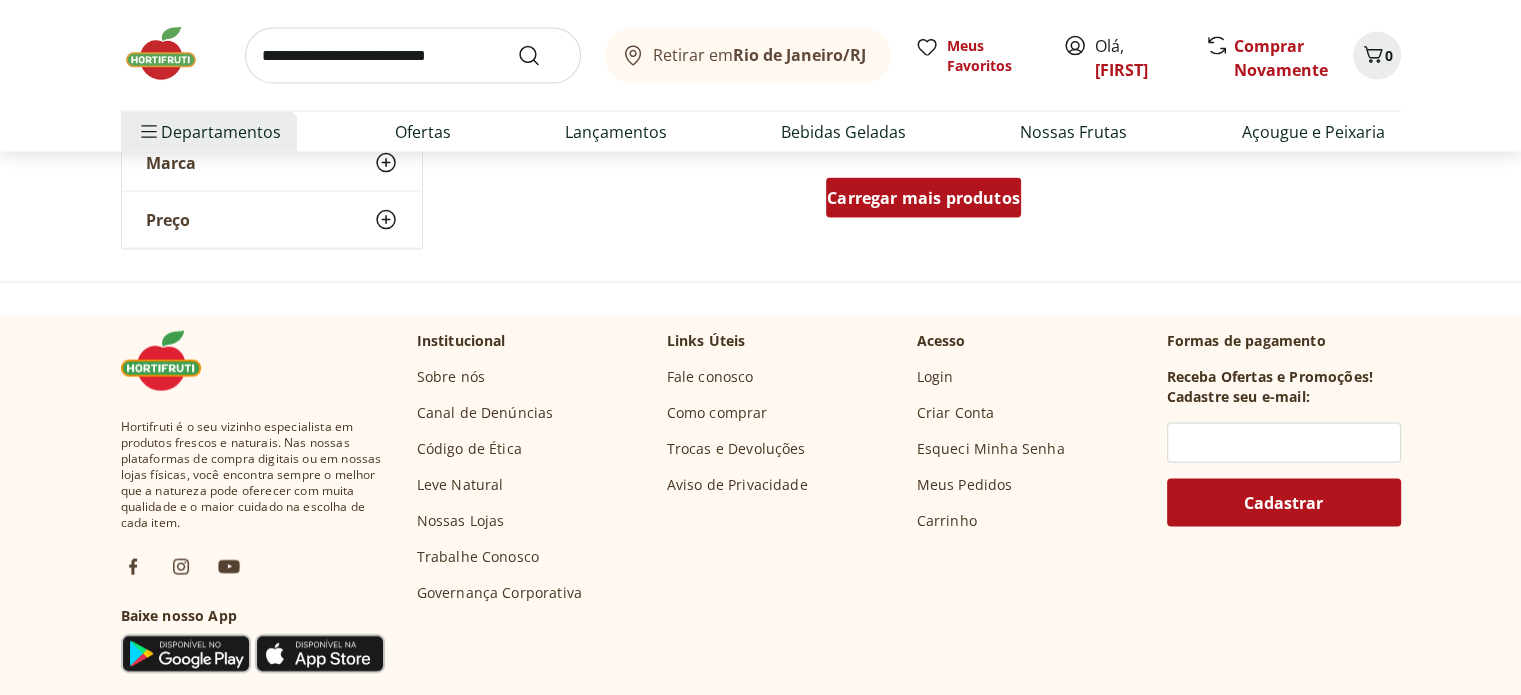 click on "Carregar mais produtos" at bounding box center [923, 198] 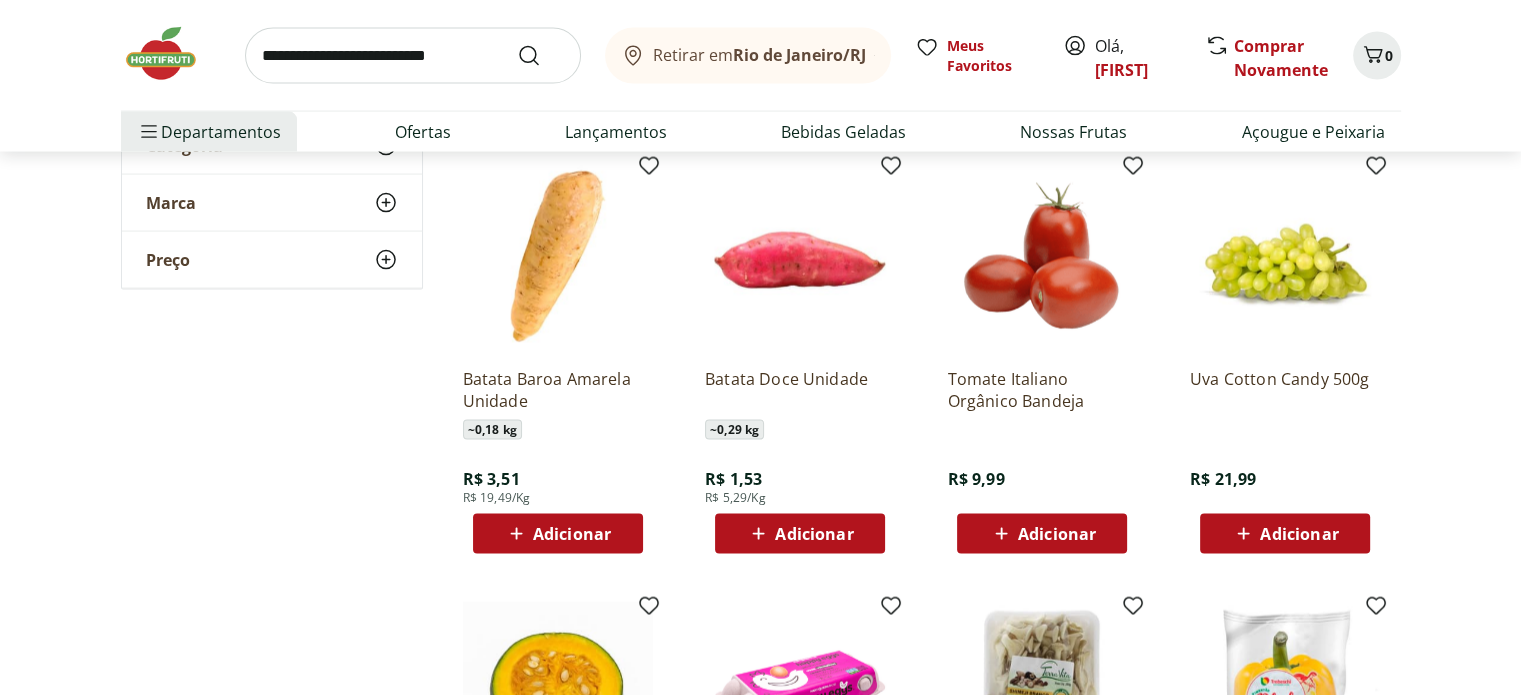 scroll, scrollTop: 4400, scrollLeft: 0, axis: vertical 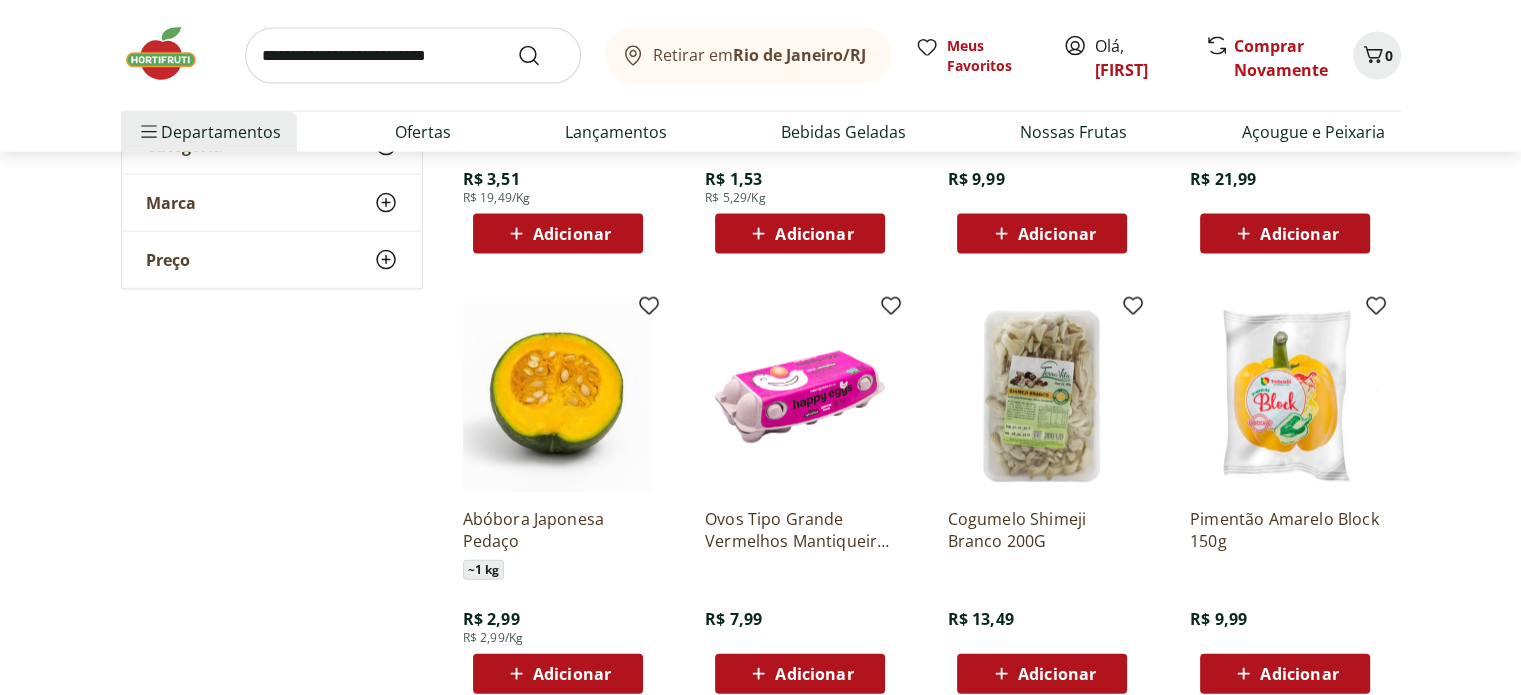 click on "Adicionar" at bounding box center (814, 674) 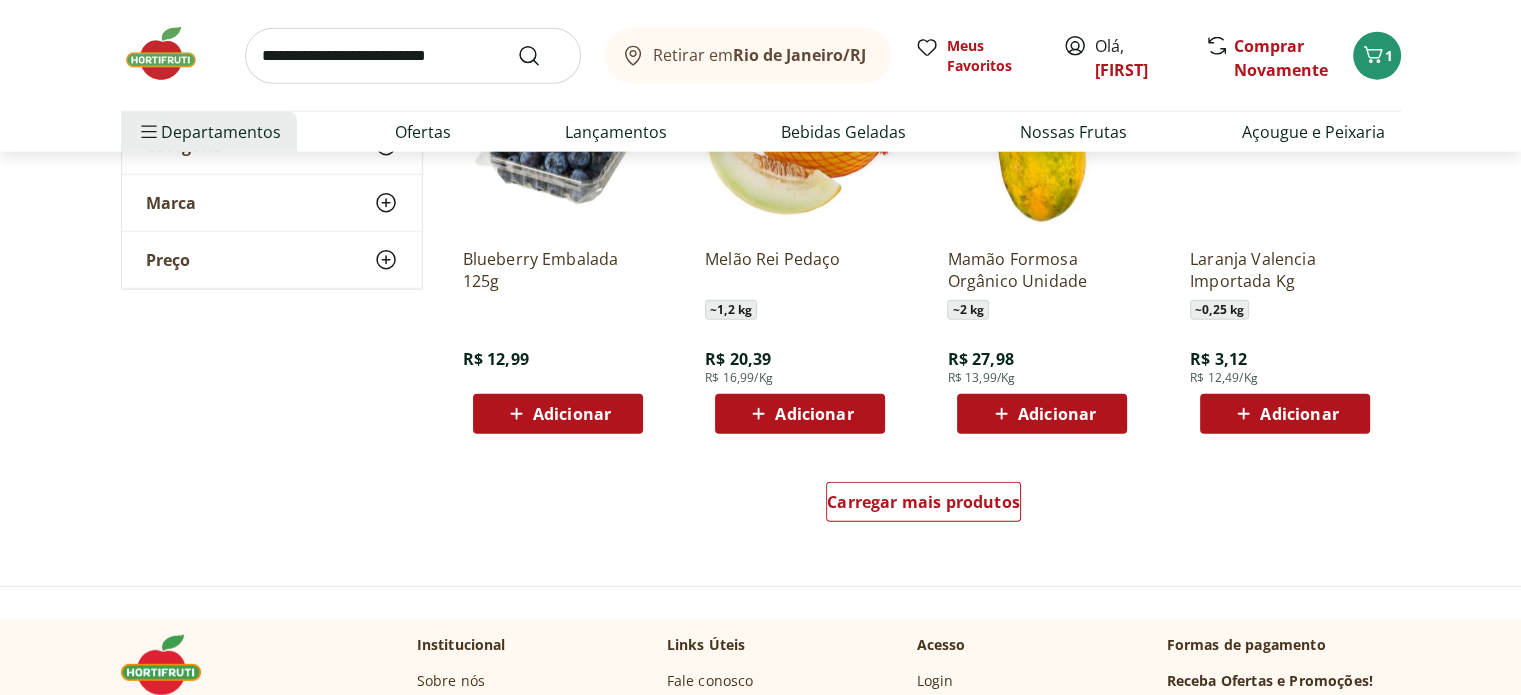 scroll, scrollTop: 5300, scrollLeft: 0, axis: vertical 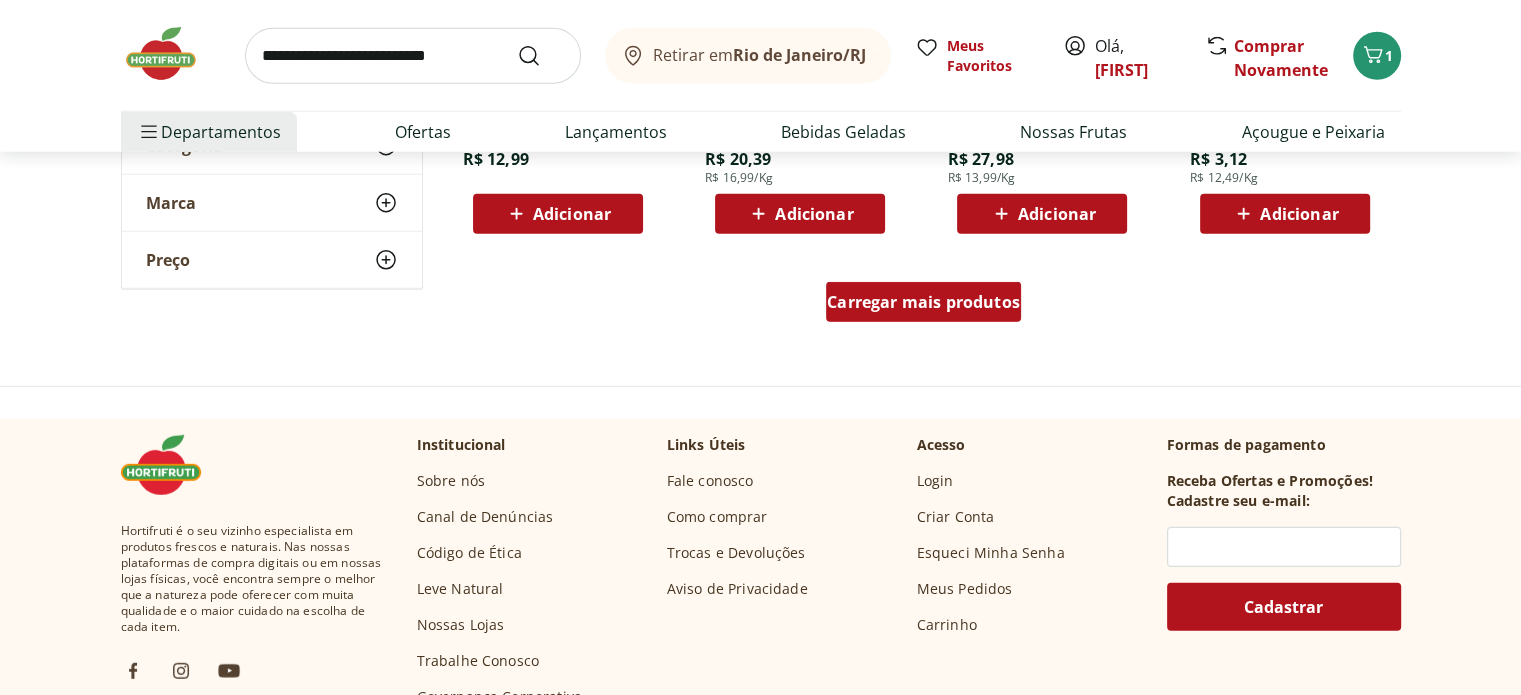 click on "Carregar mais produtos" at bounding box center [923, 302] 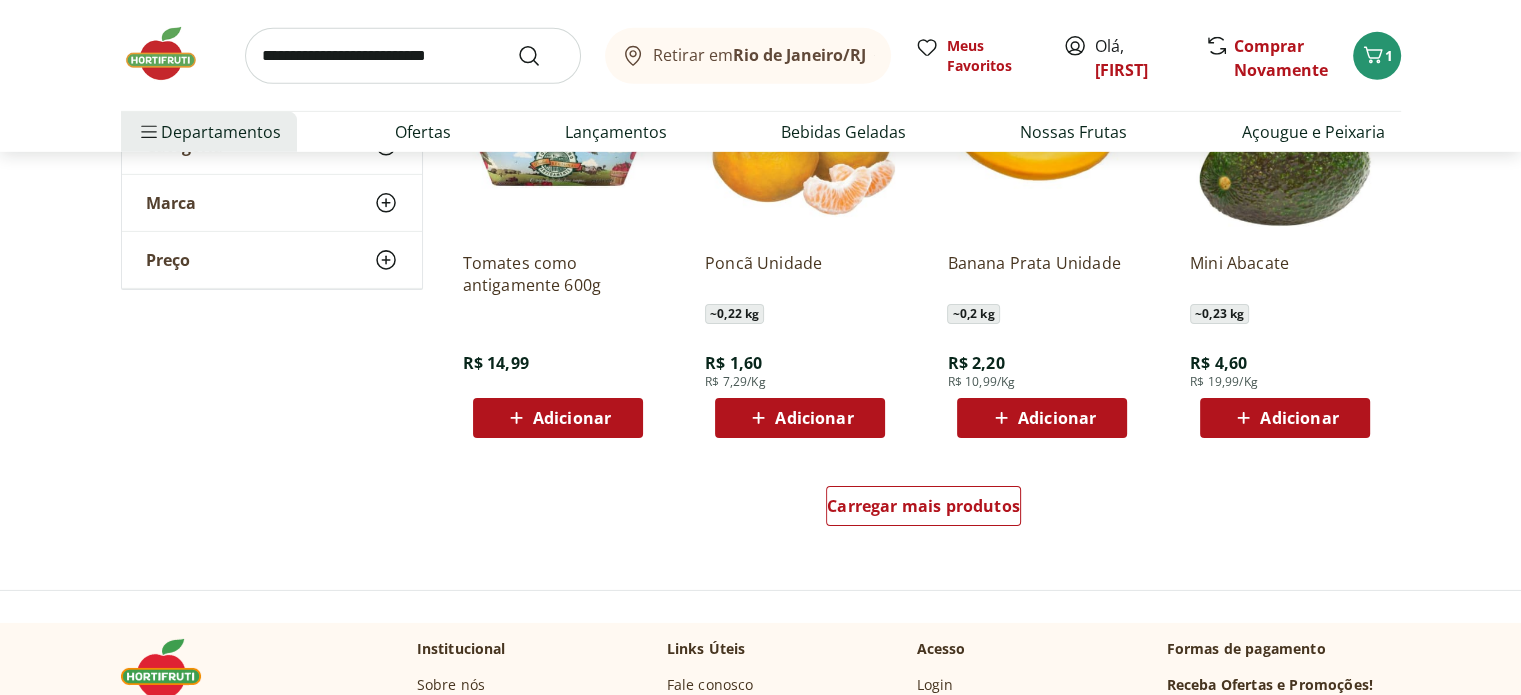 scroll, scrollTop: 6500, scrollLeft: 0, axis: vertical 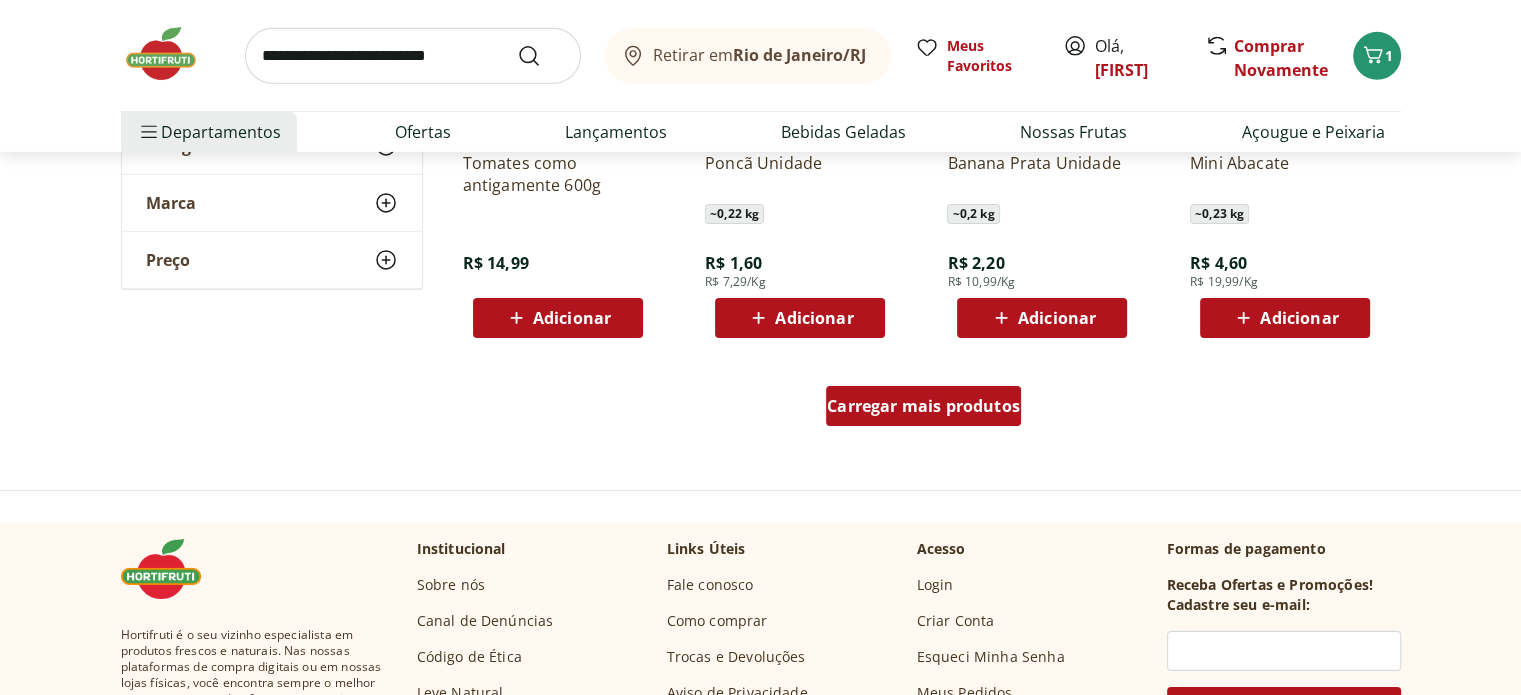 click on "Carregar mais produtos" at bounding box center (923, 406) 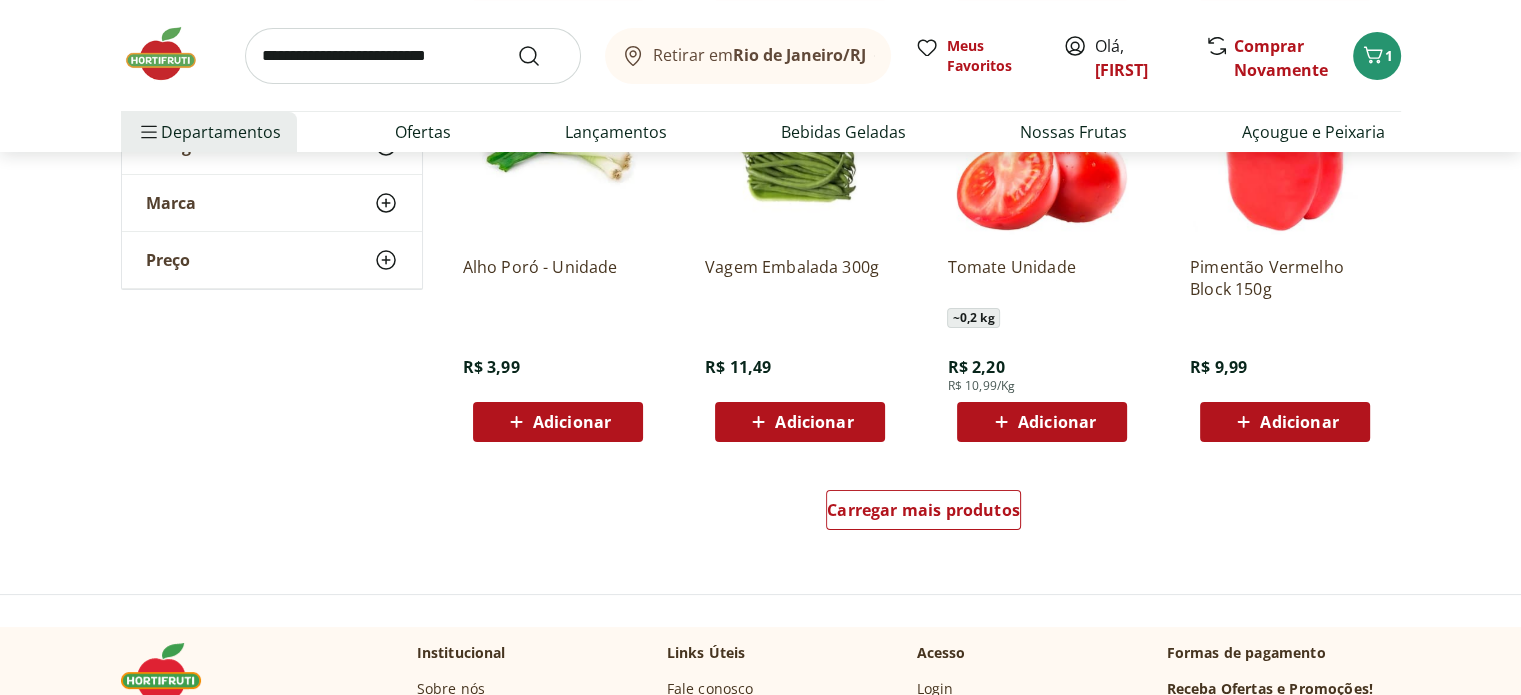 scroll, scrollTop: 7800, scrollLeft: 0, axis: vertical 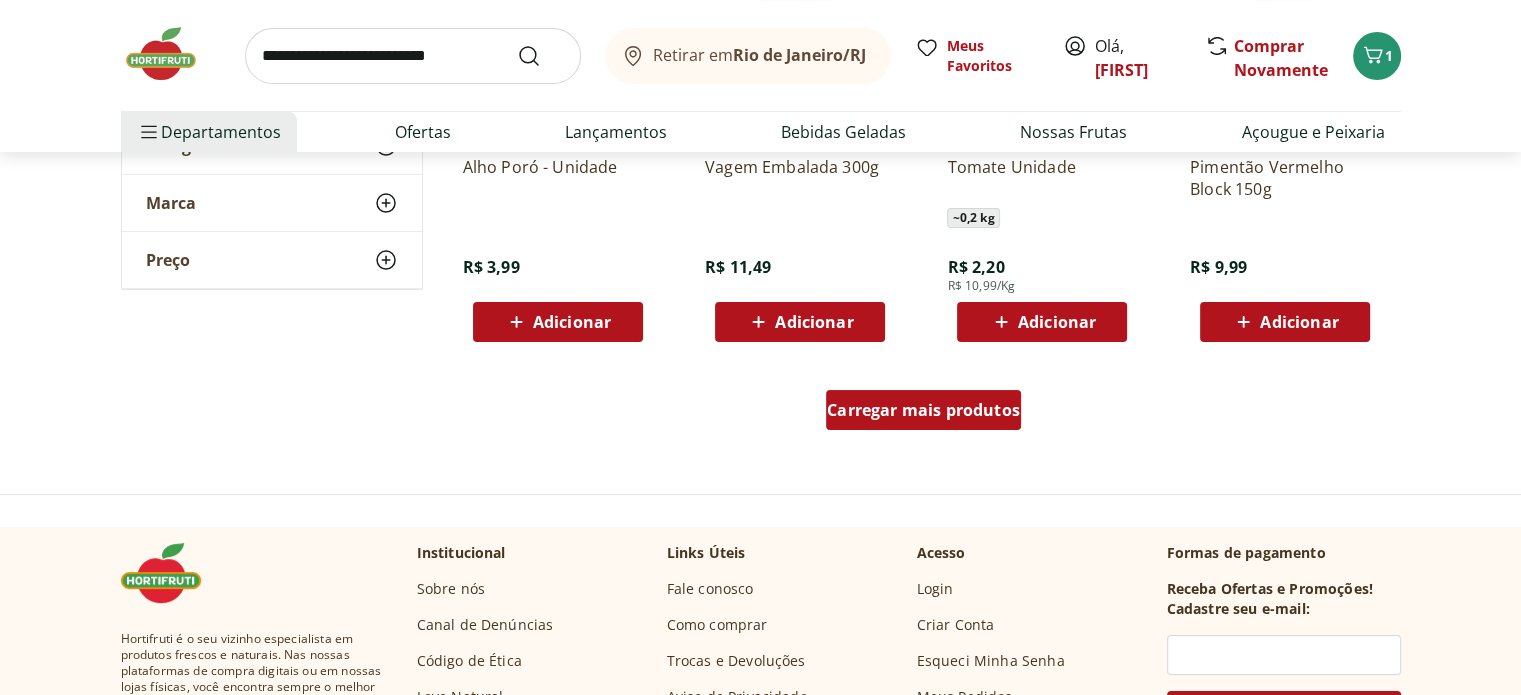 click on "Carregar mais produtos" at bounding box center [923, 410] 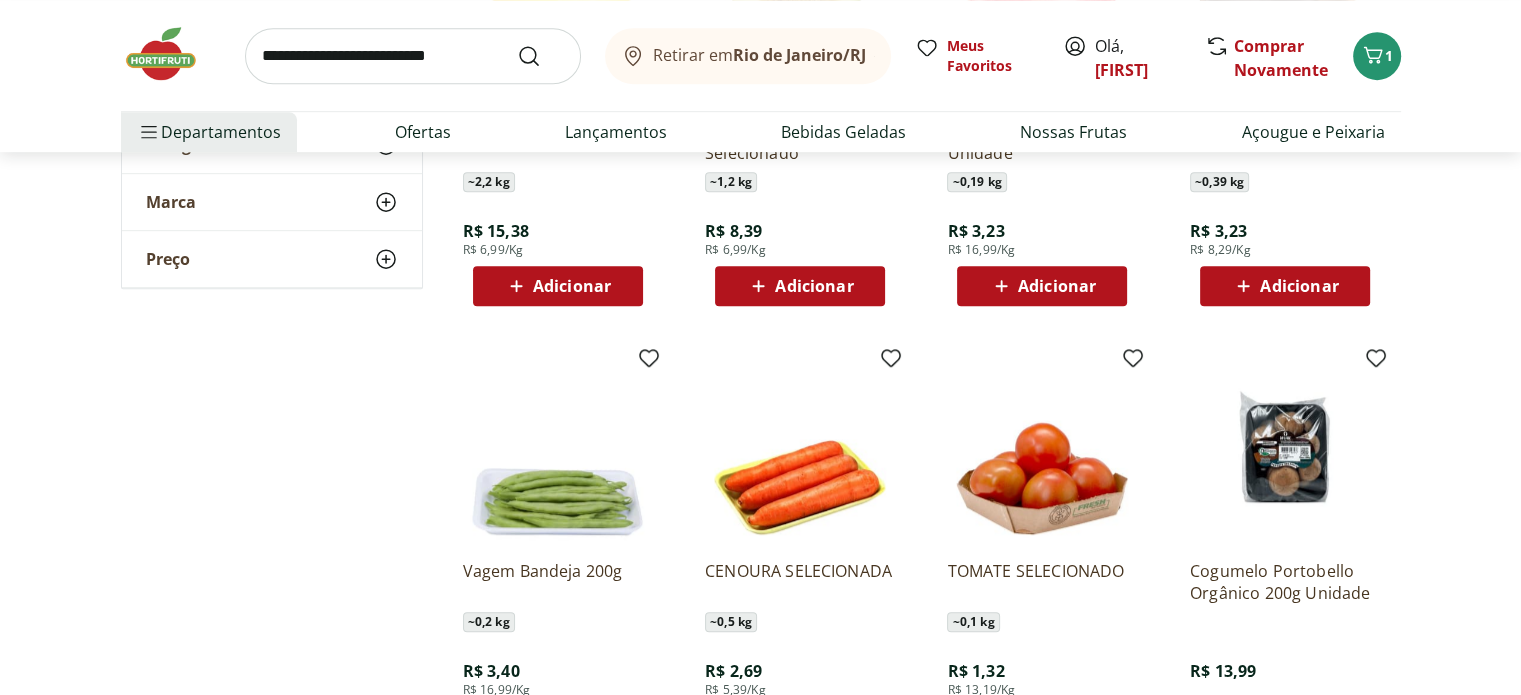 scroll, scrollTop: 9200, scrollLeft: 0, axis: vertical 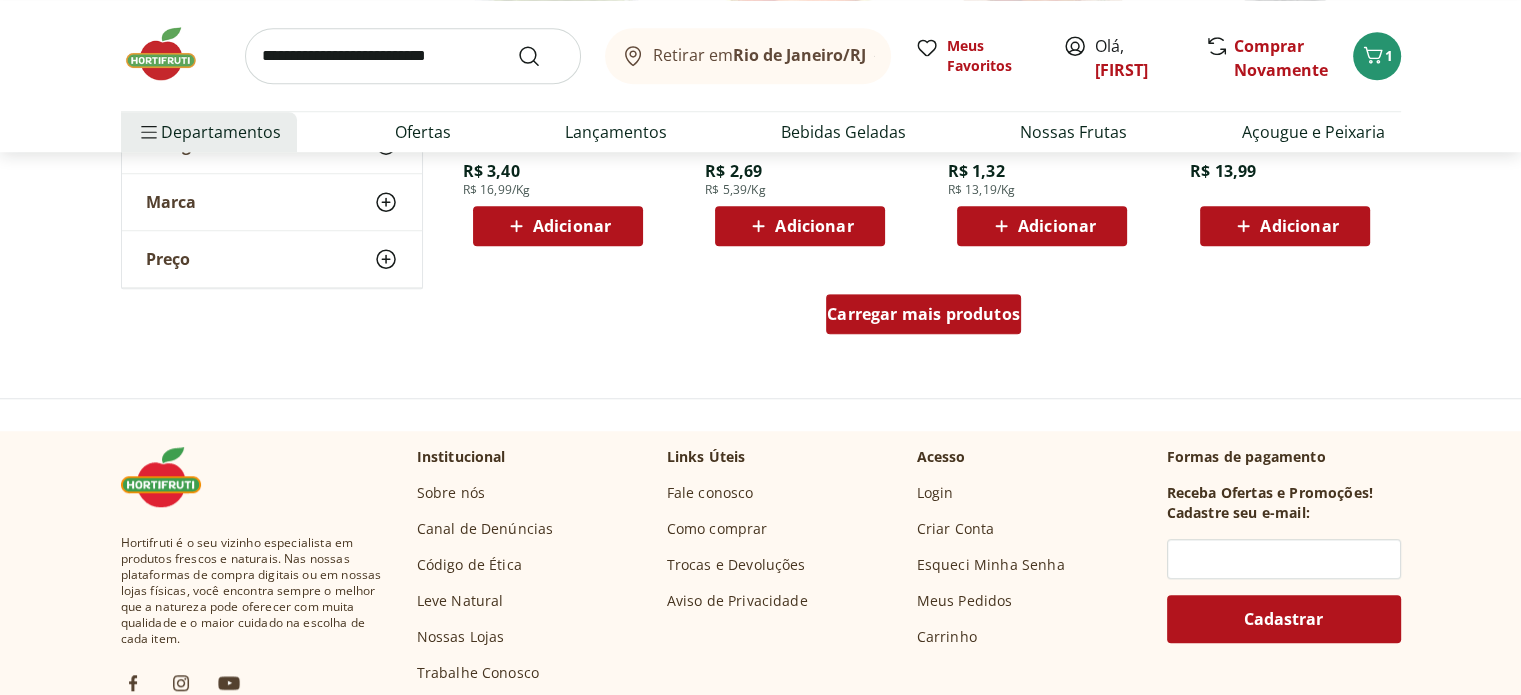click on "Carregar mais produtos" at bounding box center [923, 314] 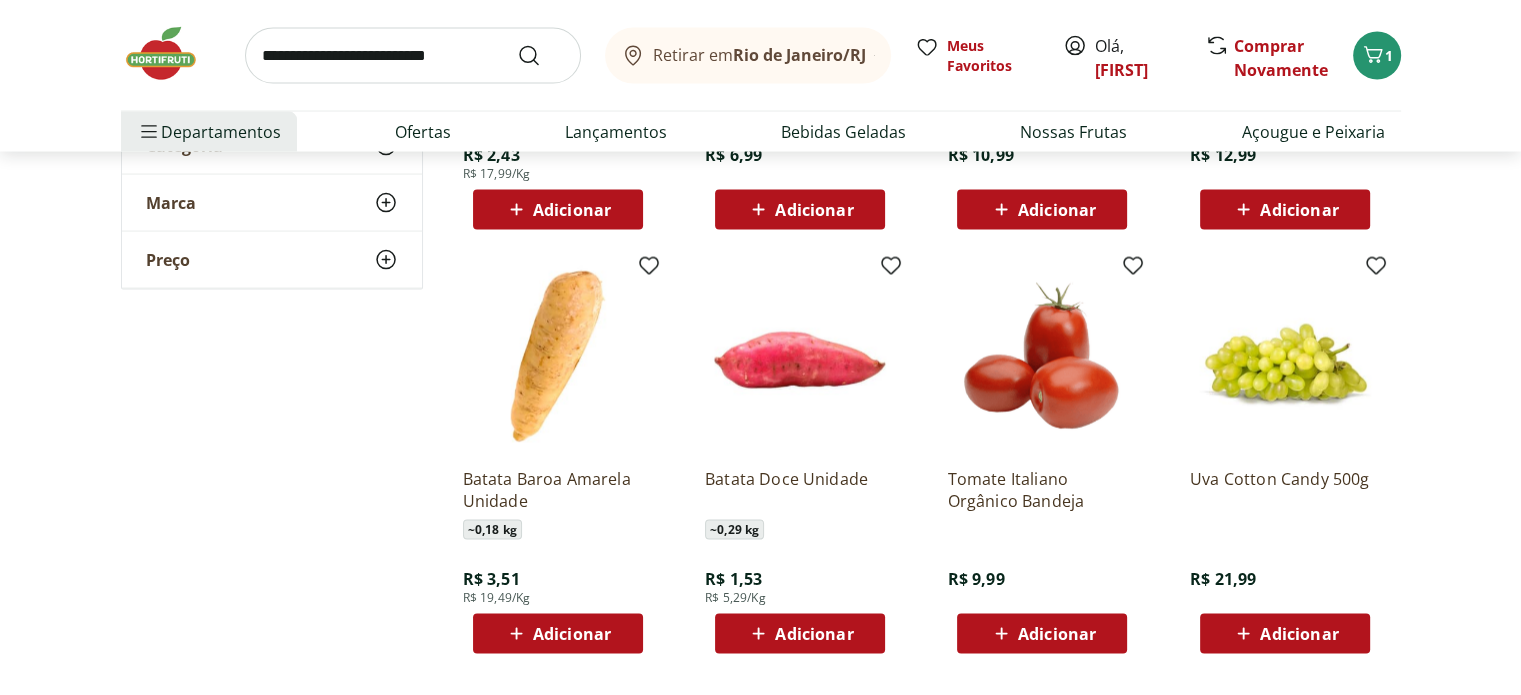 scroll, scrollTop: 4400, scrollLeft: 0, axis: vertical 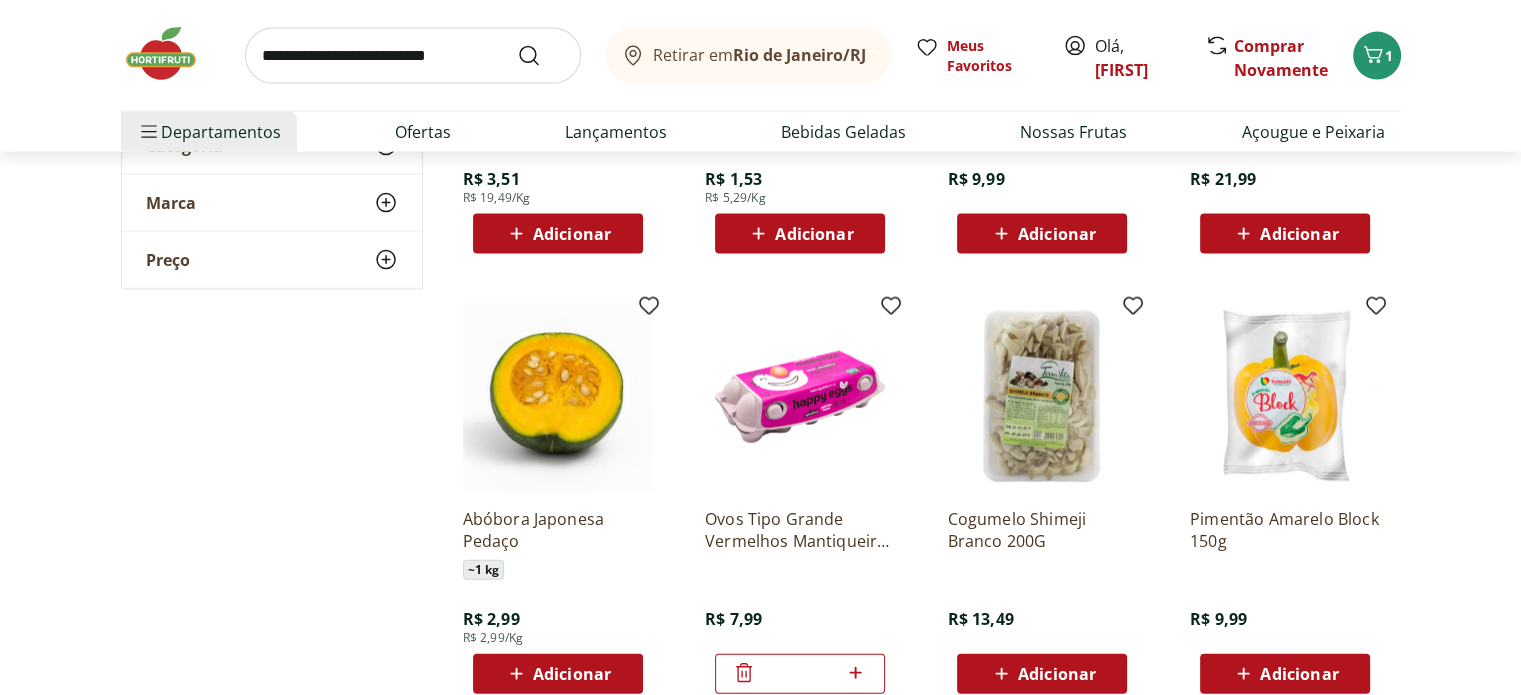 click 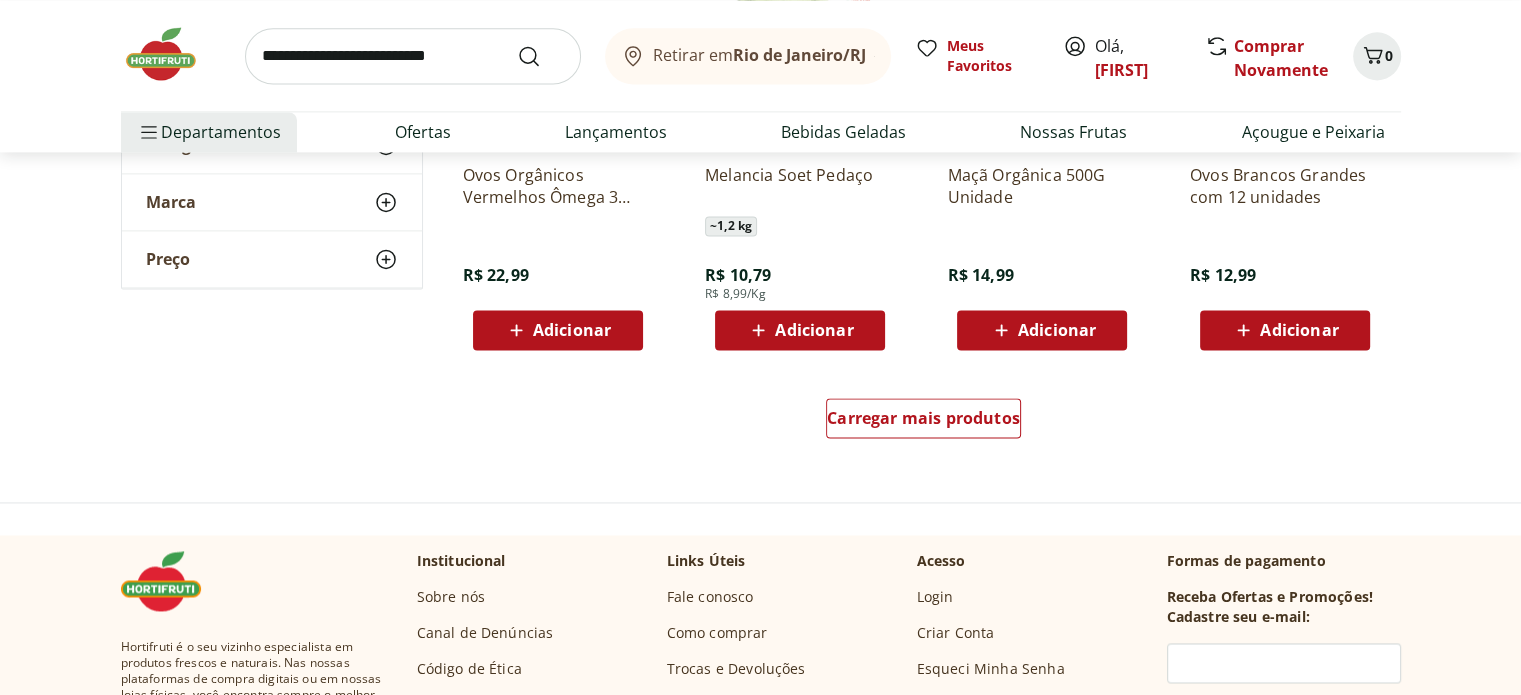 scroll, scrollTop: 10500, scrollLeft: 0, axis: vertical 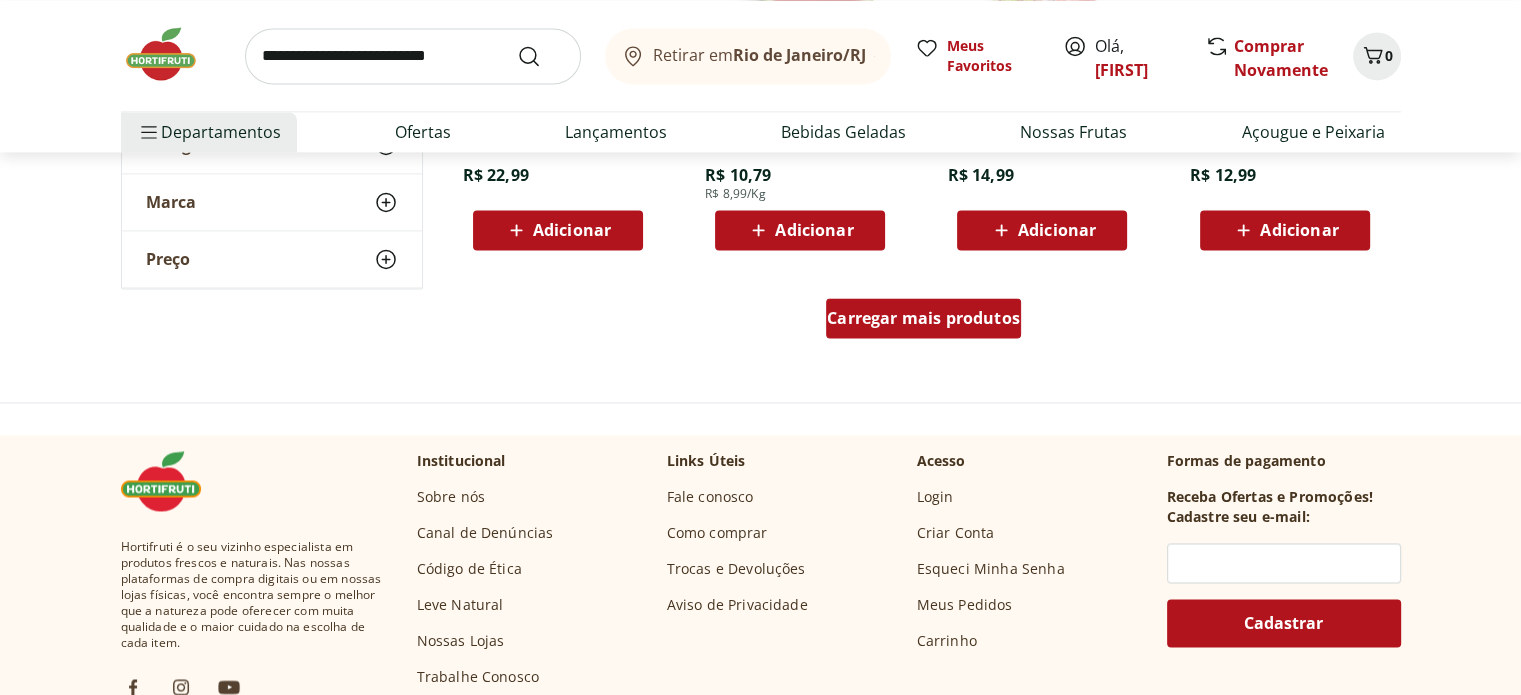 drag, startPoint x: 815, startPoint y: 294, endPoint x: 833, endPoint y: 306, distance: 21.633308 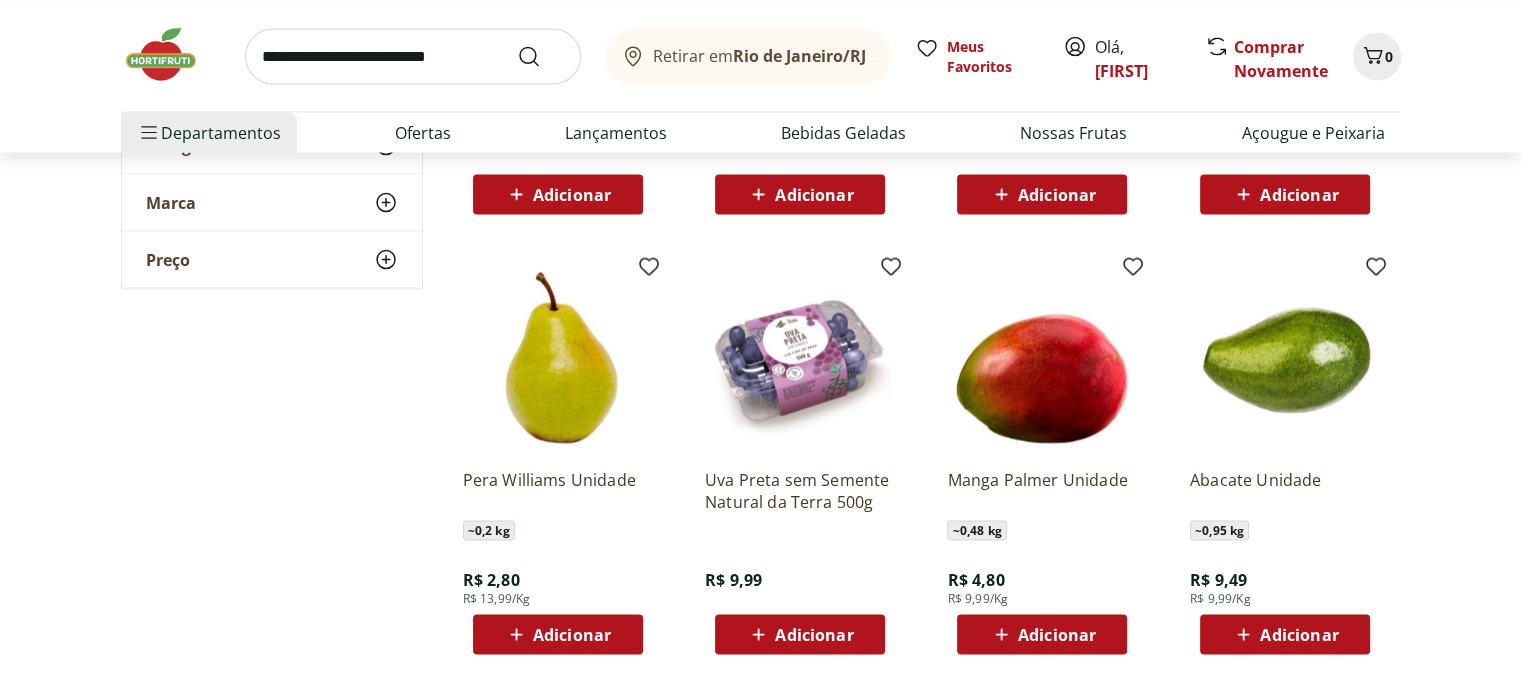 scroll, scrollTop: 11500, scrollLeft: 0, axis: vertical 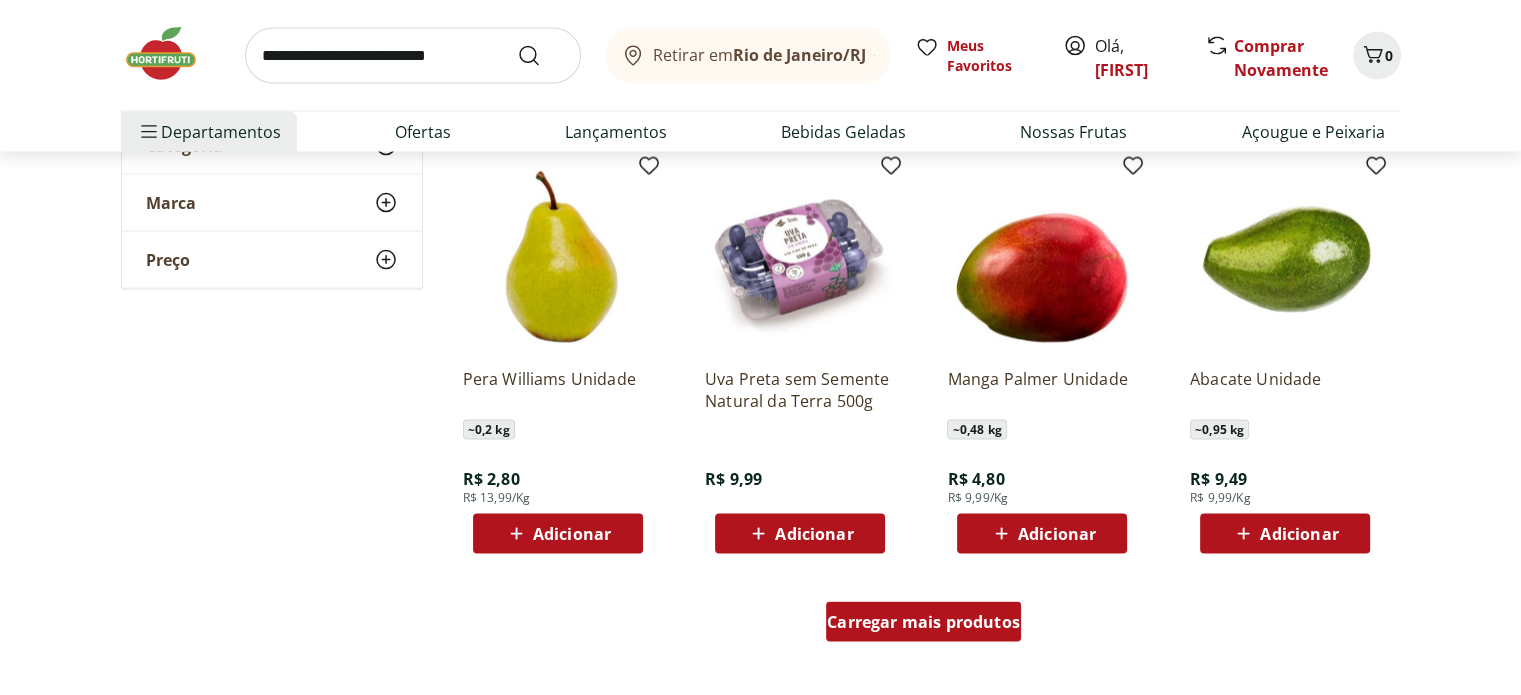 click on "Carregar mais produtos" at bounding box center [923, 622] 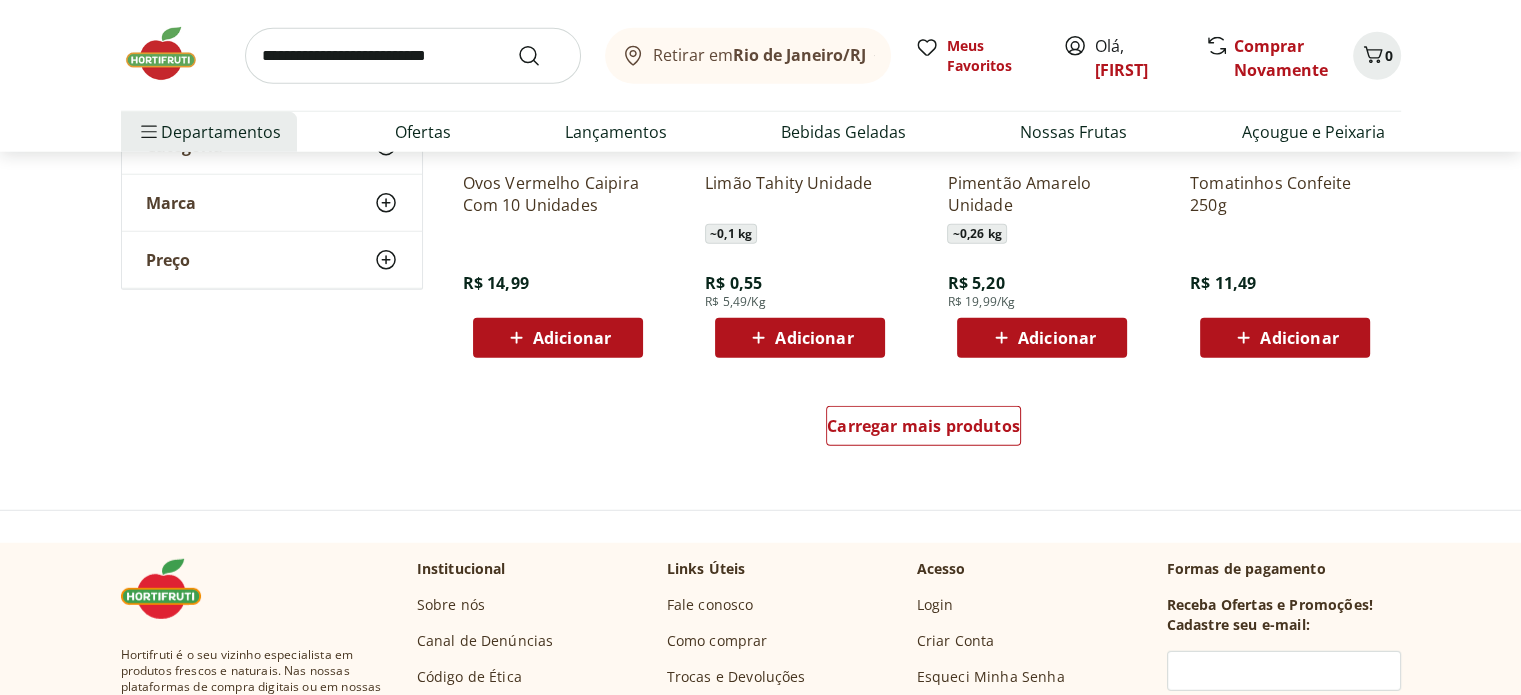 scroll, scrollTop: 13200, scrollLeft: 0, axis: vertical 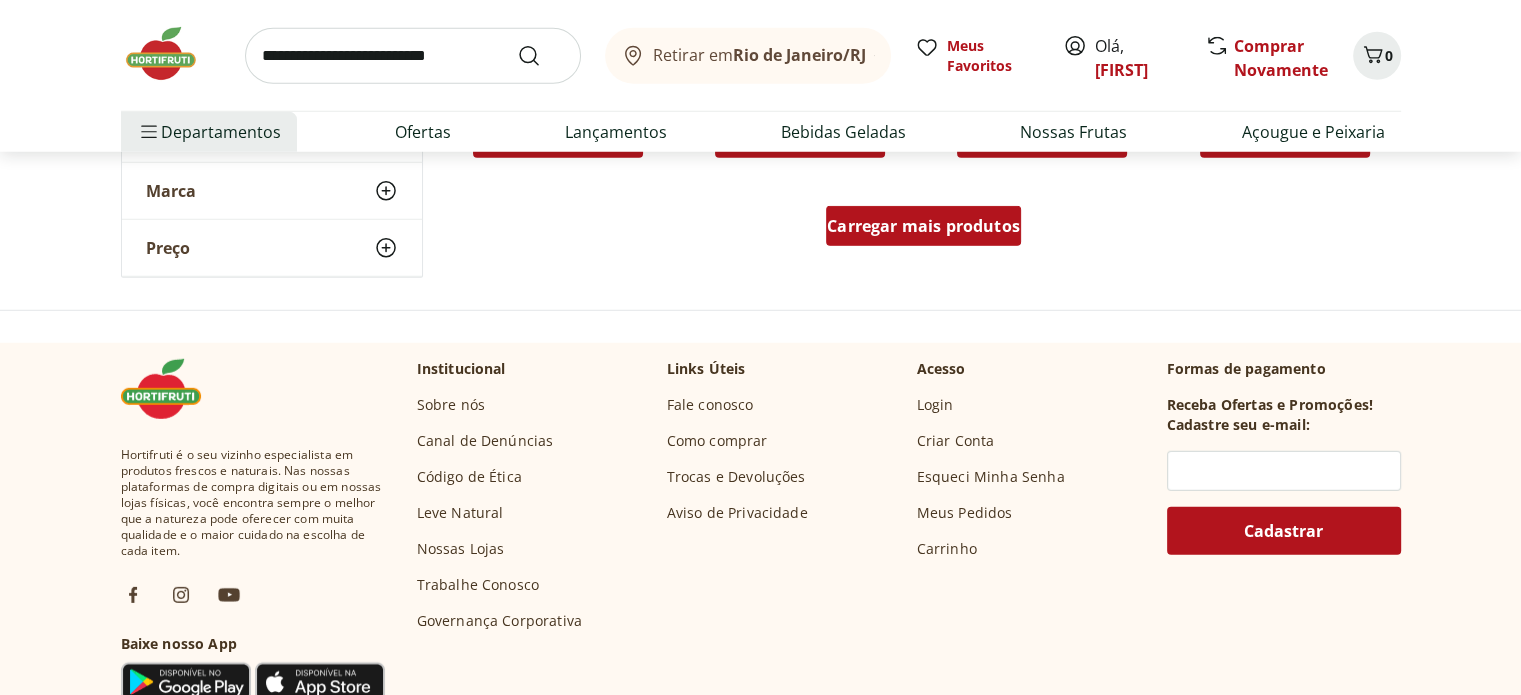 click on "Carregar mais produtos" at bounding box center [923, 226] 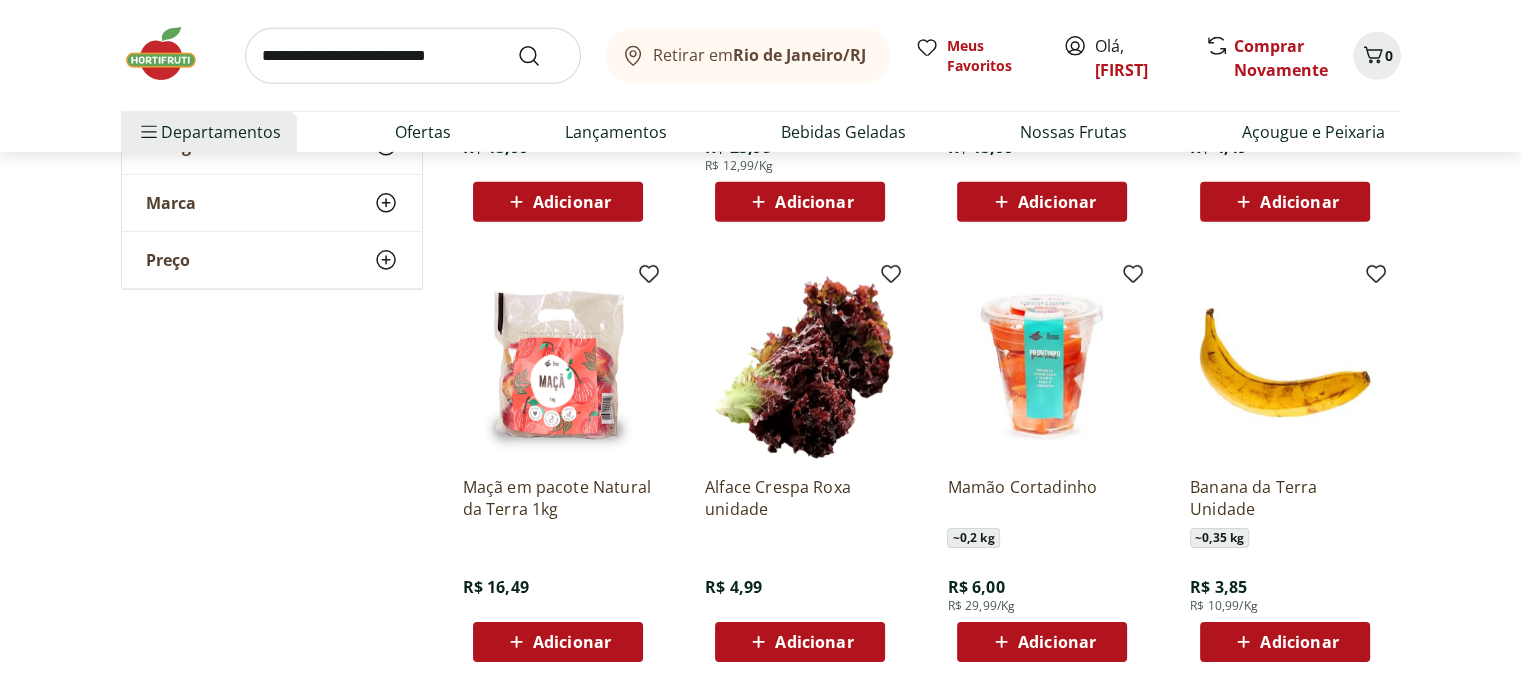 scroll, scrollTop: 14400, scrollLeft: 0, axis: vertical 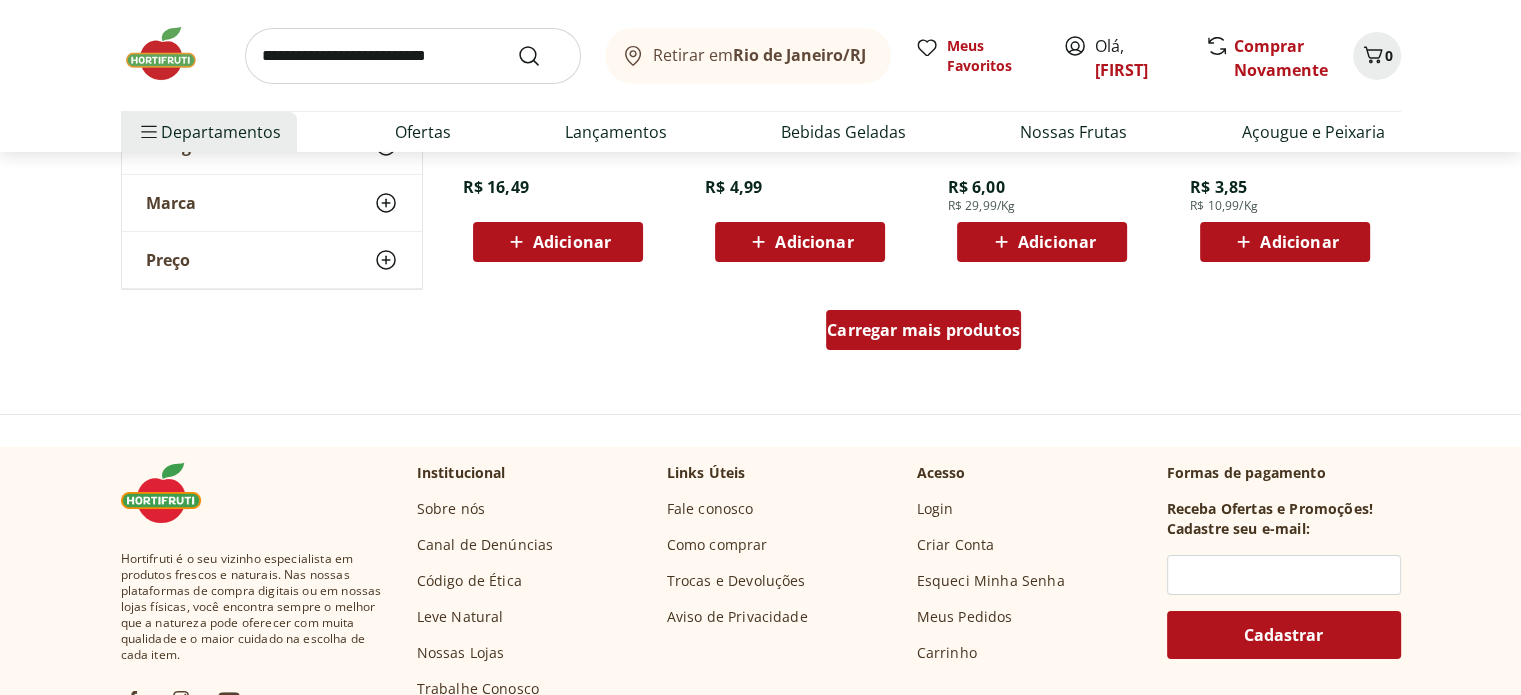 click on "Carregar mais produtos" at bounding box center (923, 334) 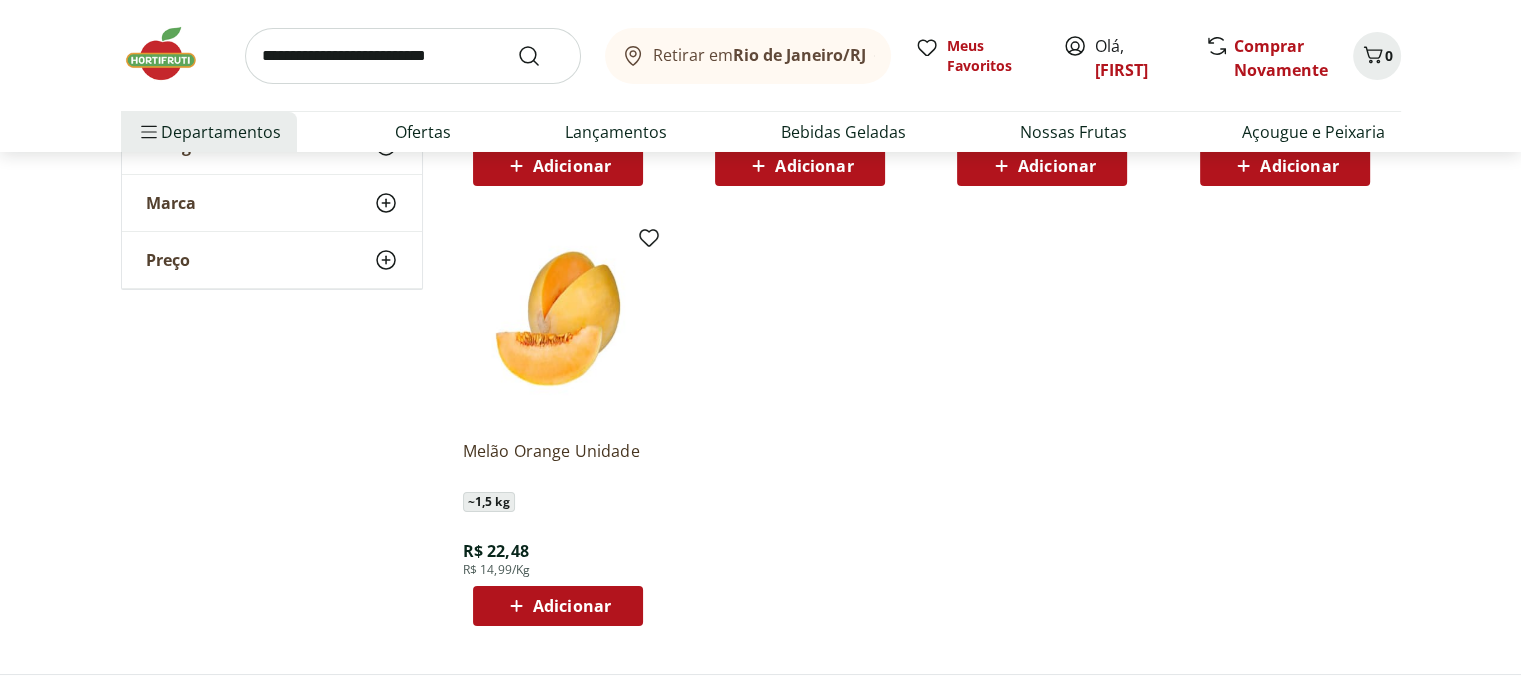 scroll, scrollTop: 15300, scrollLeft: 0, axis: vertical 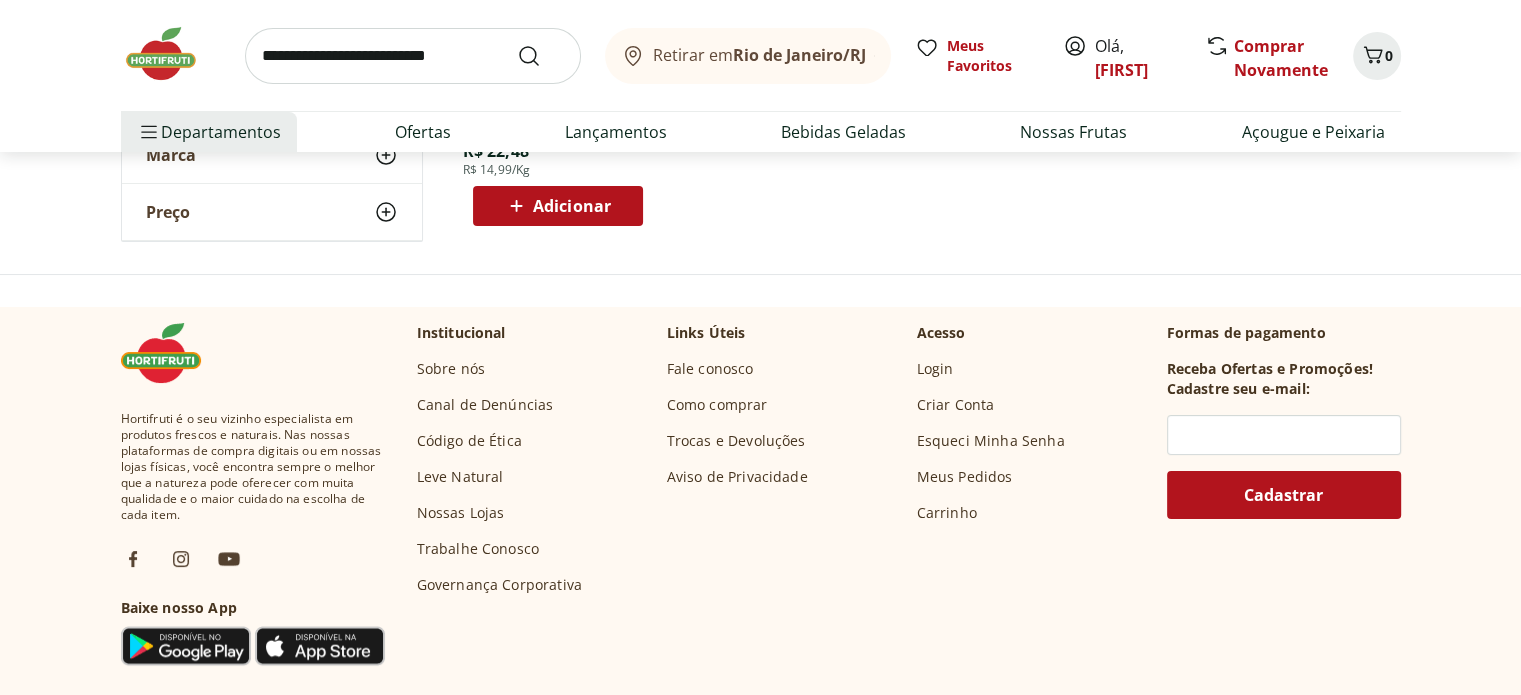 click at bounding box center [171, 54] 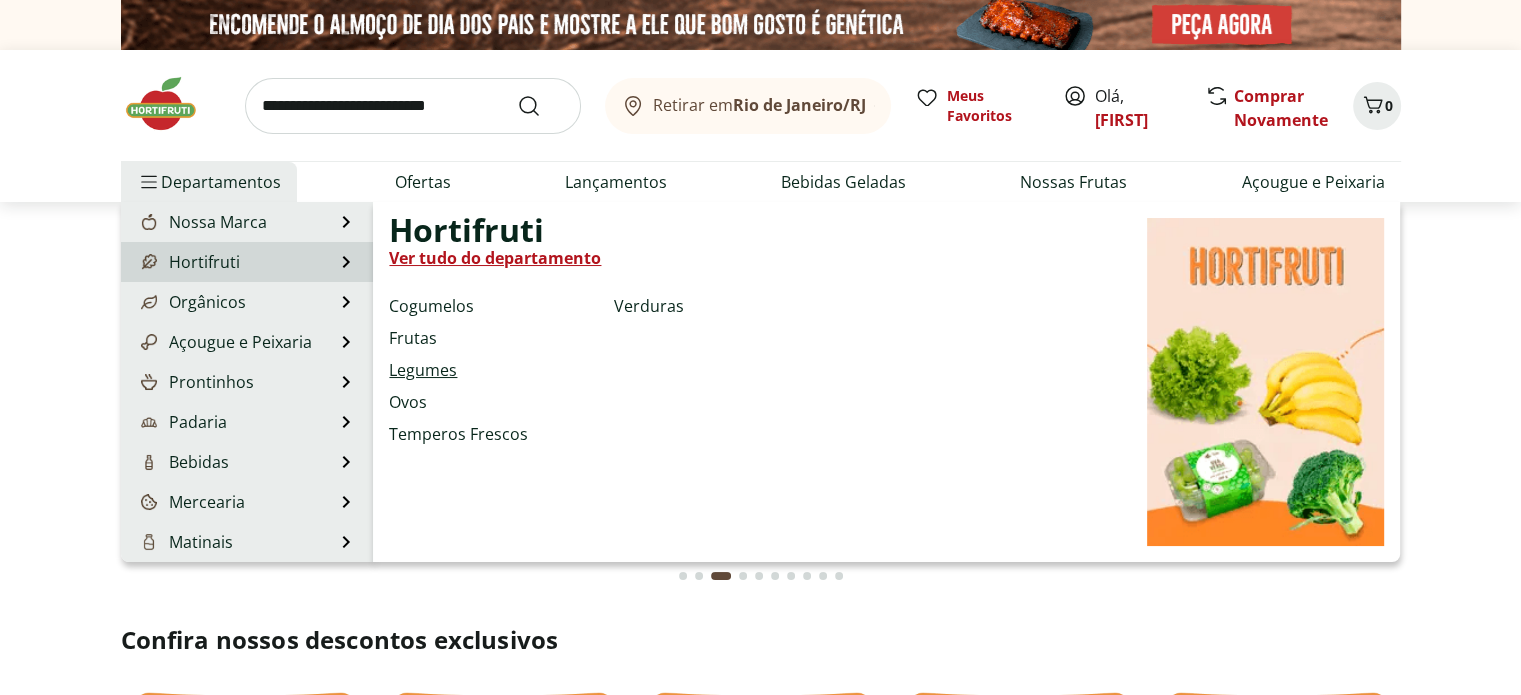click on "Legumes" at bounding box center [423, 370] 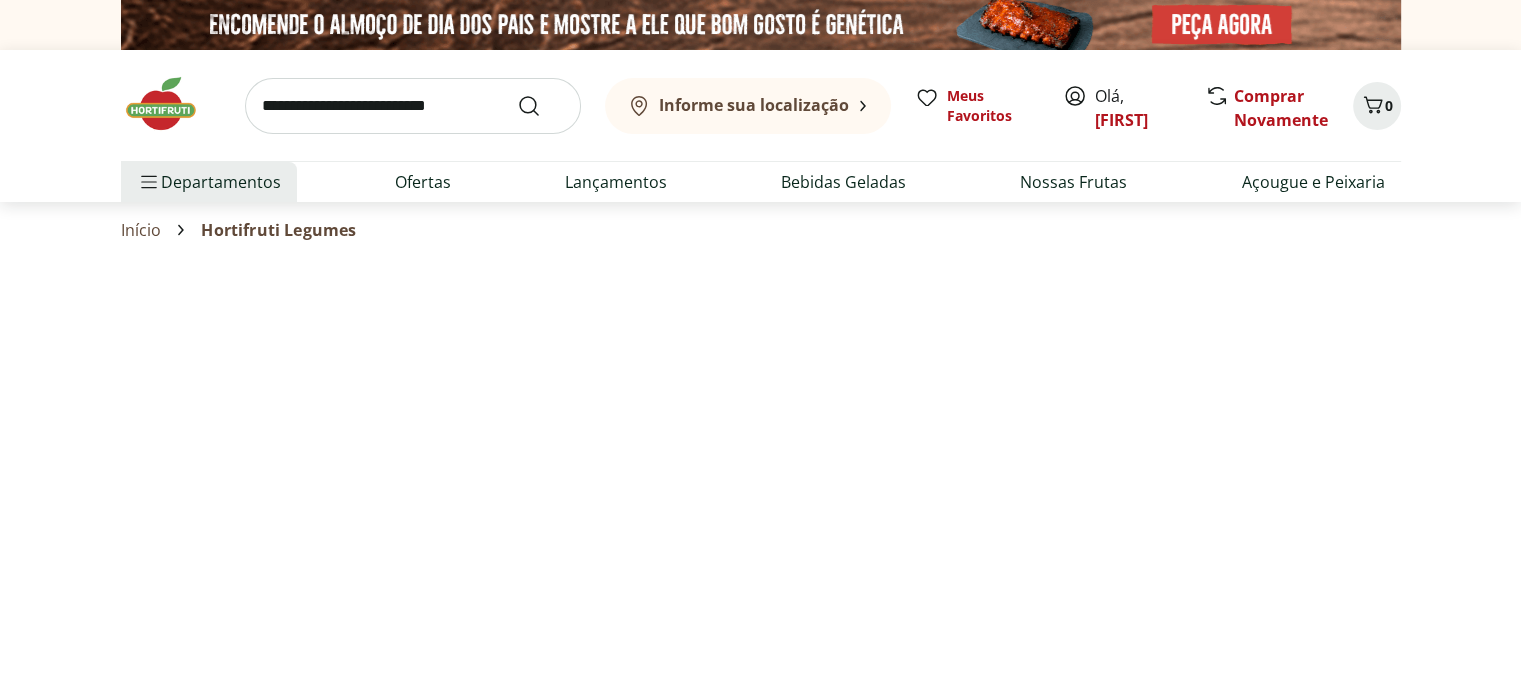 select on "**********" 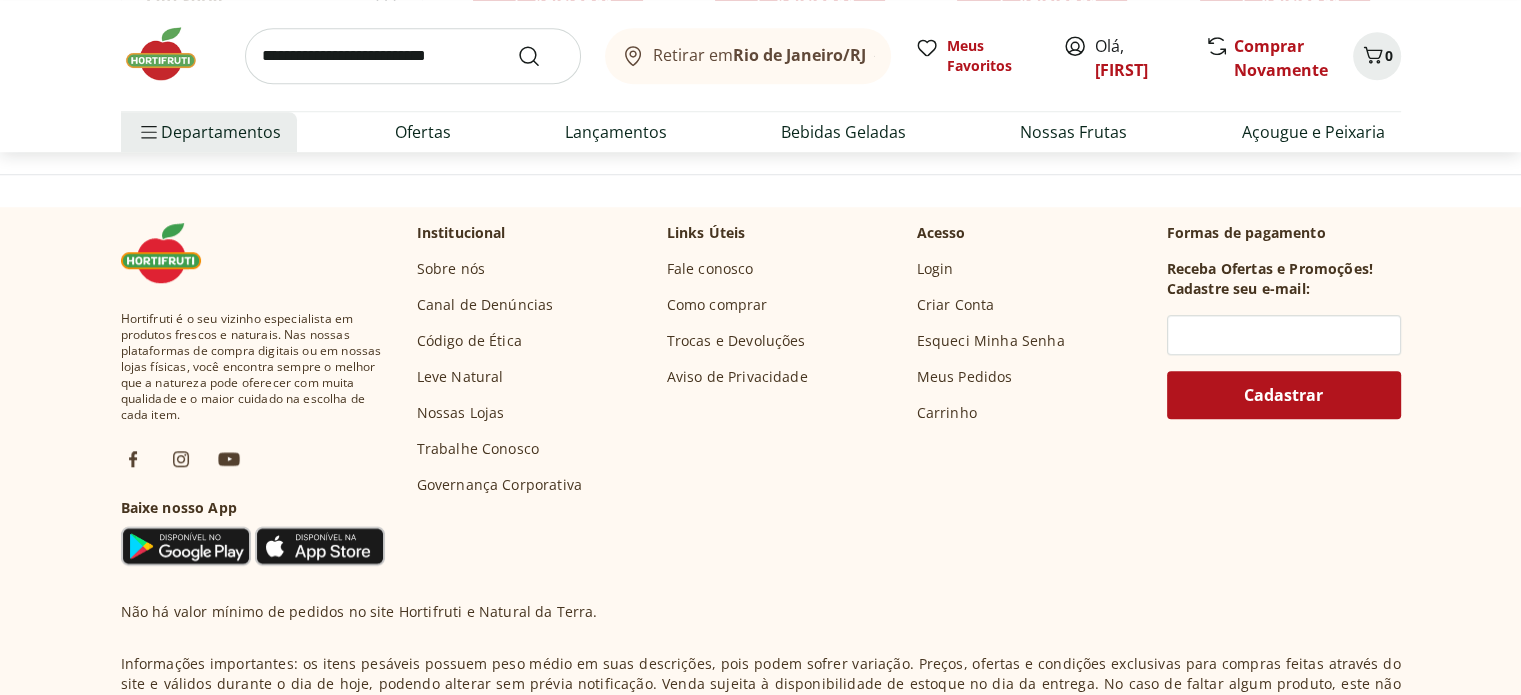 scroll, scrollTop: 1400, scrollLeft: 0, axis: vertical 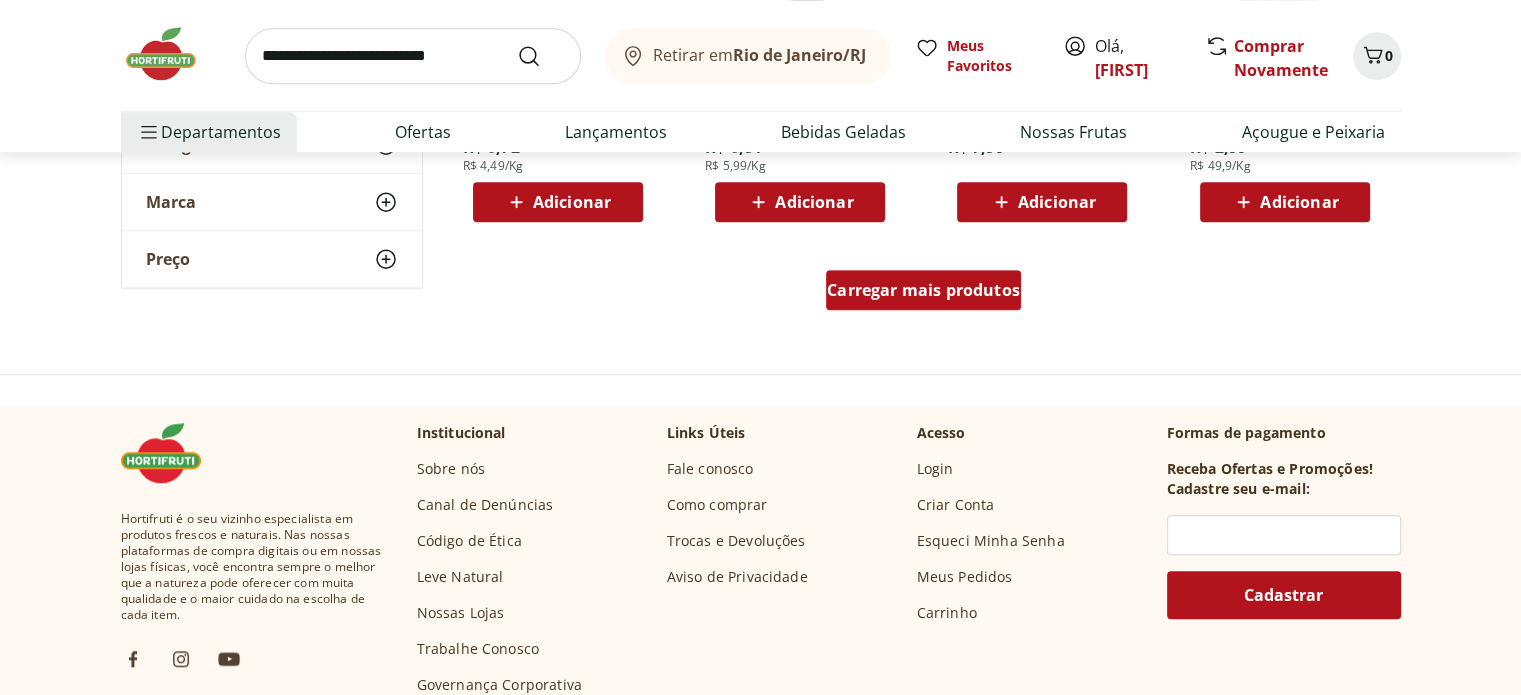 click on "Carregar mais produtos" at bounding box center [923, 290] 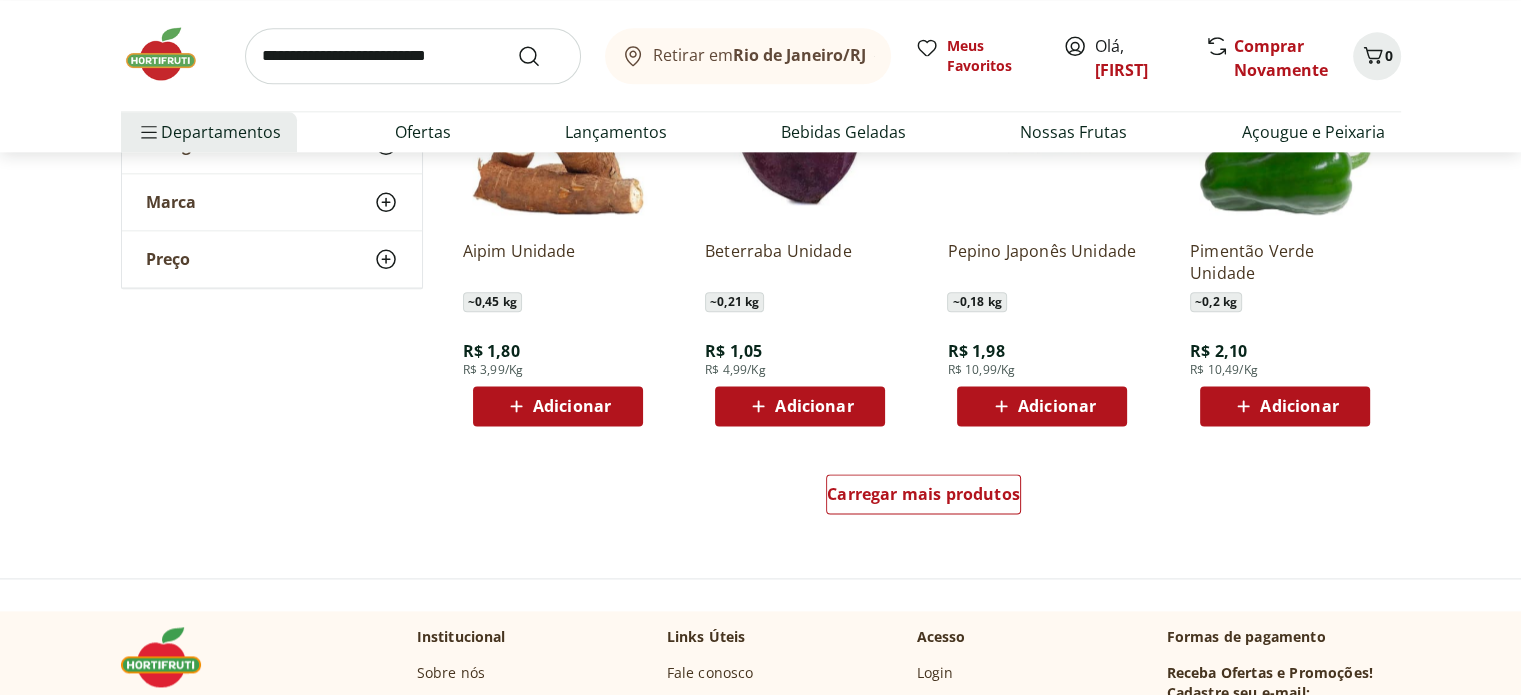 scroll, scrollTop: 2700, scrollLeft: 0, axis: vertical 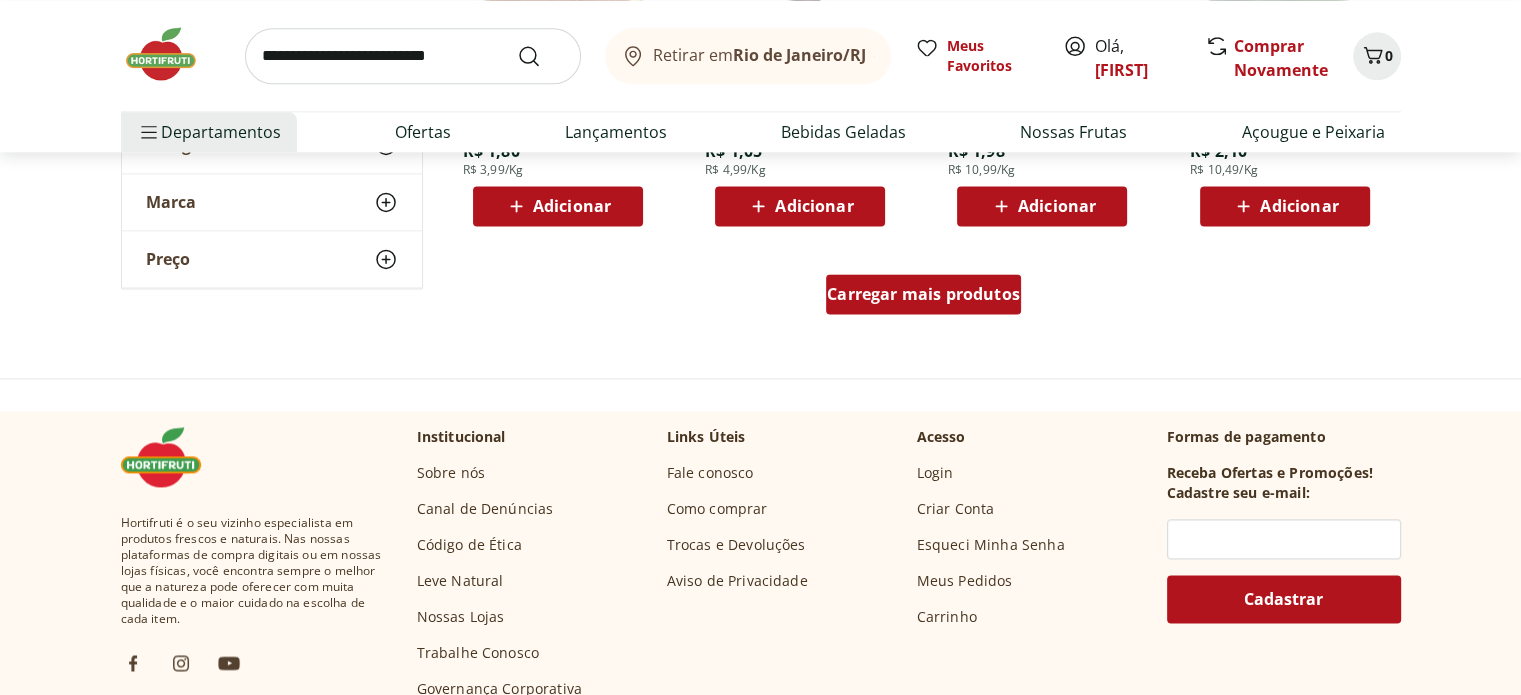 click on "Carregar mais produtos" at bounding box center [923, 294] 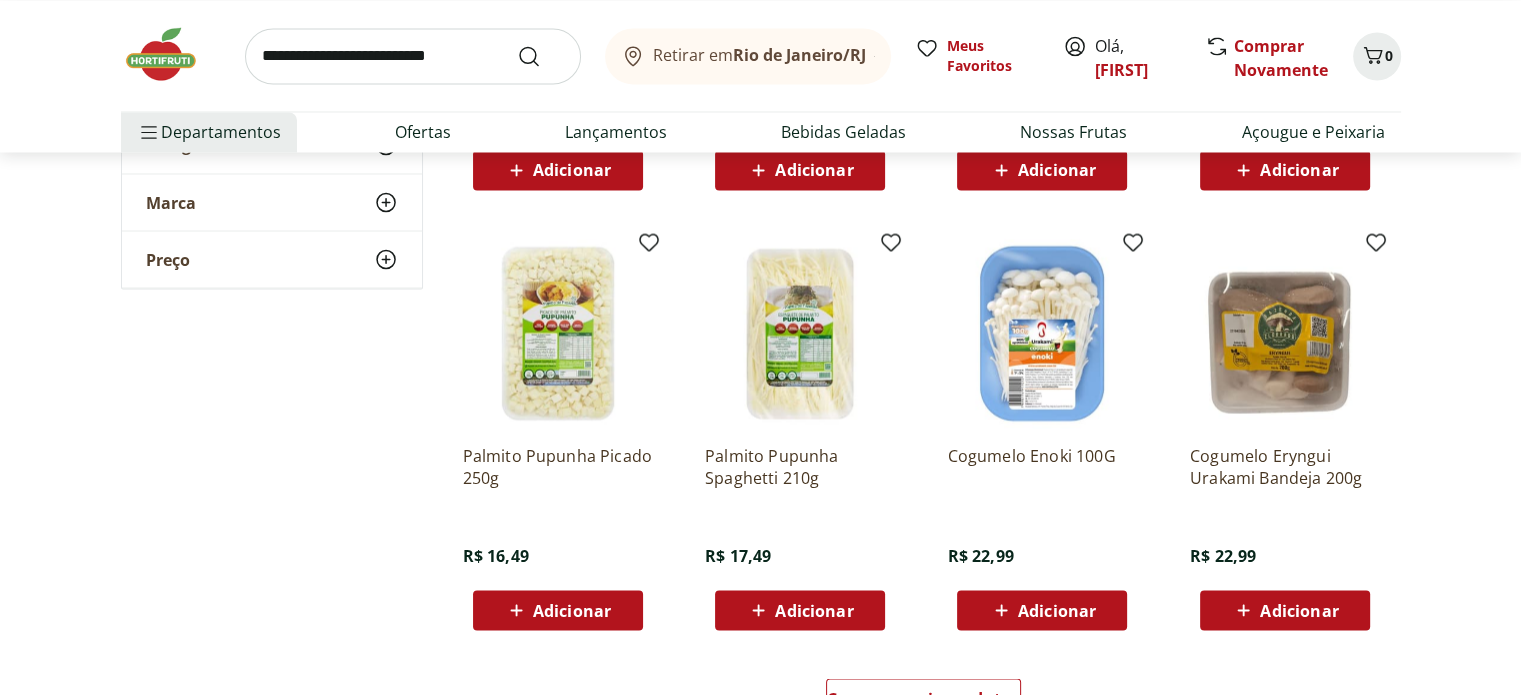 scroll, scrollTop: 4000, scrollLeft: 0, axis: vertical 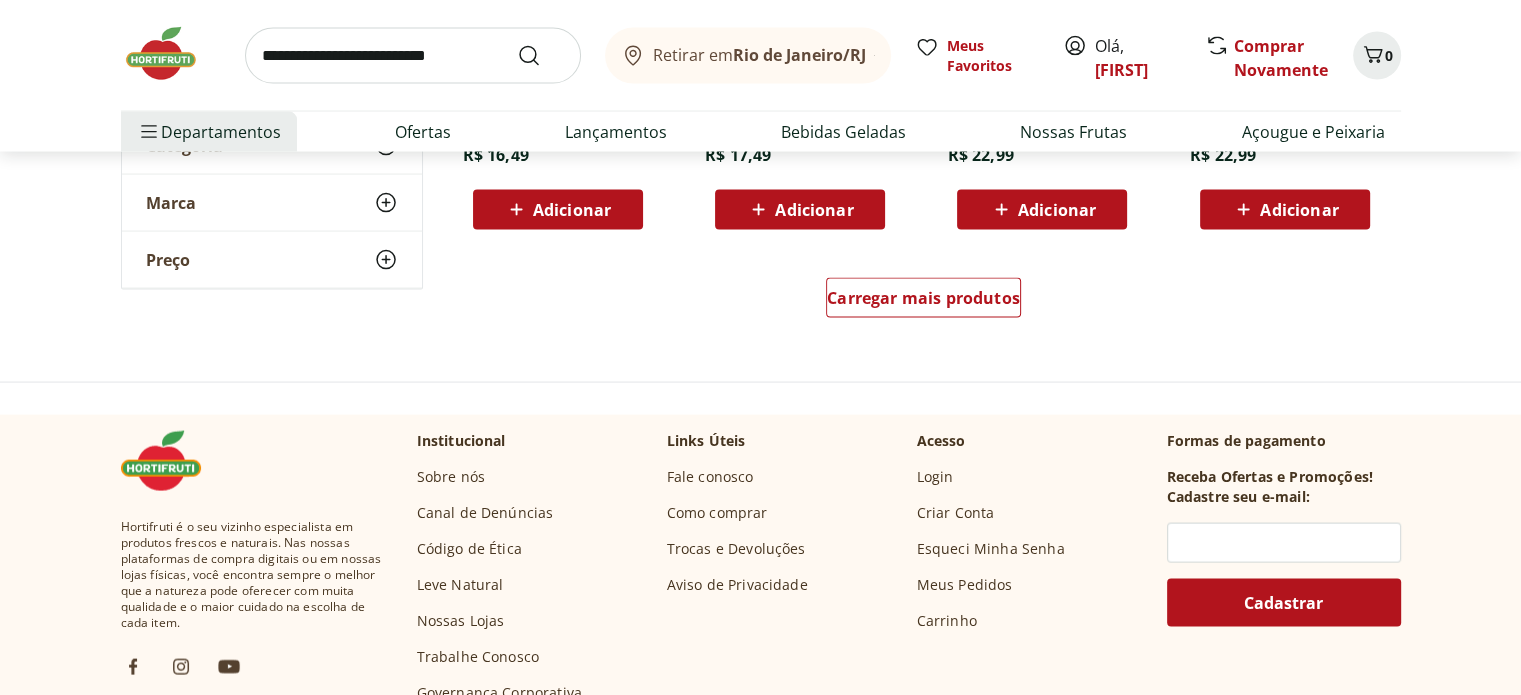 click on "Carregar mais produtos" at bounding box center (924, 302) 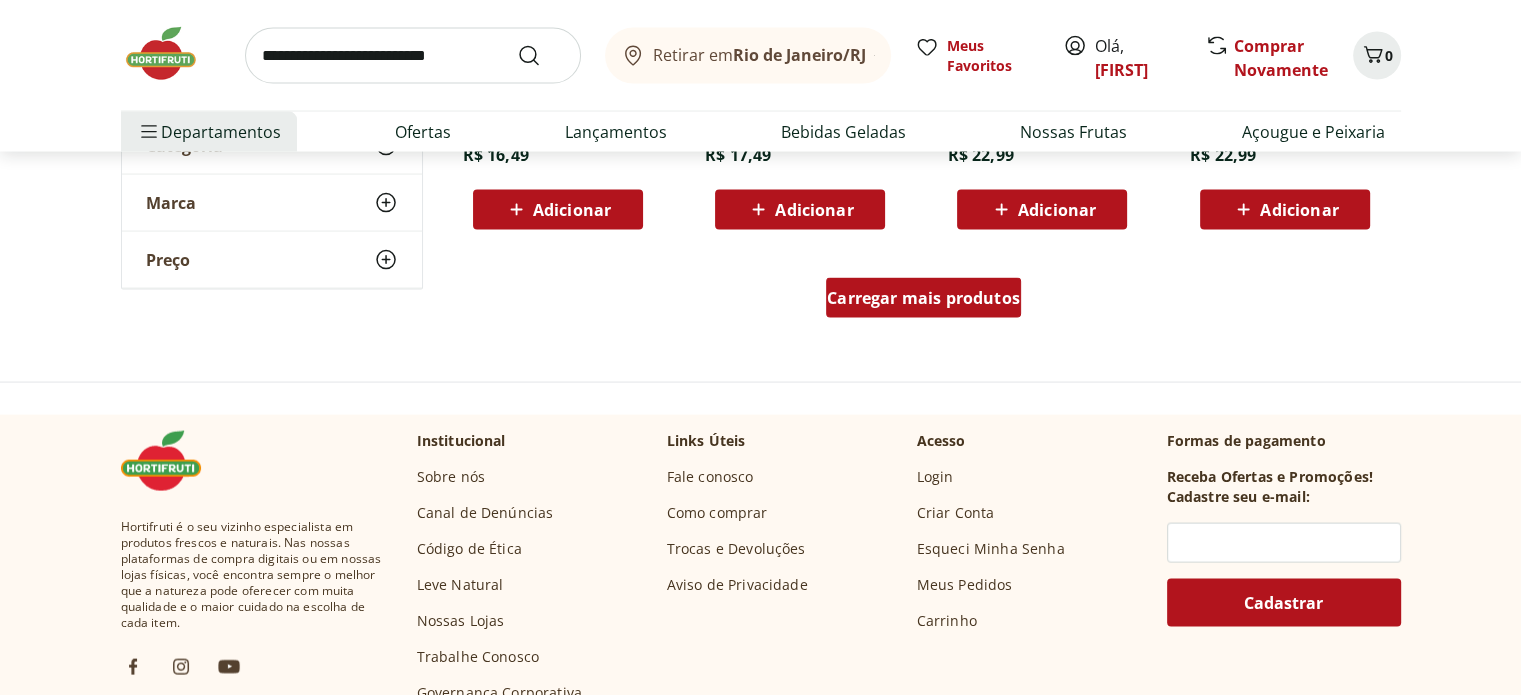 click on "Carregar mais produtos" at bounding box center (923, 298) 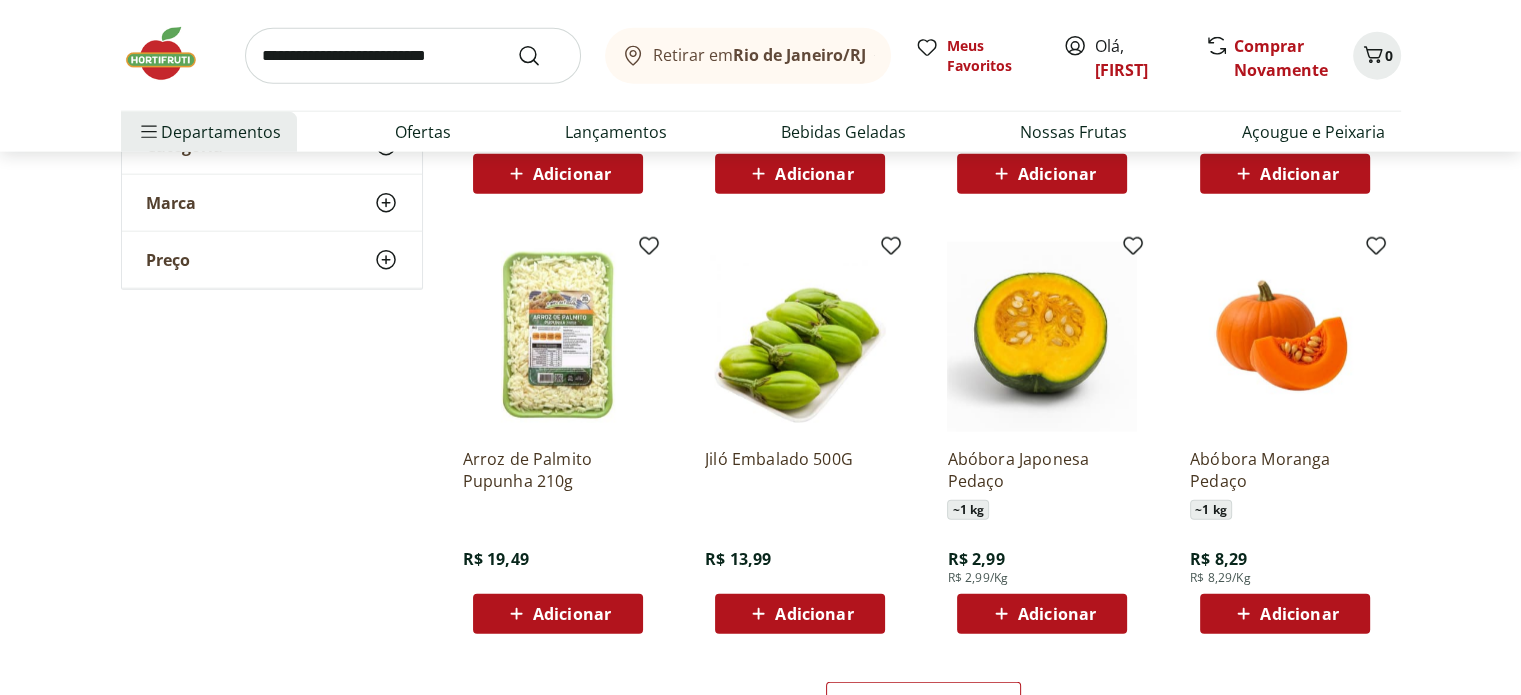 scroll, scrollTop: 5200, scrollLeft: 0, axis: vertical 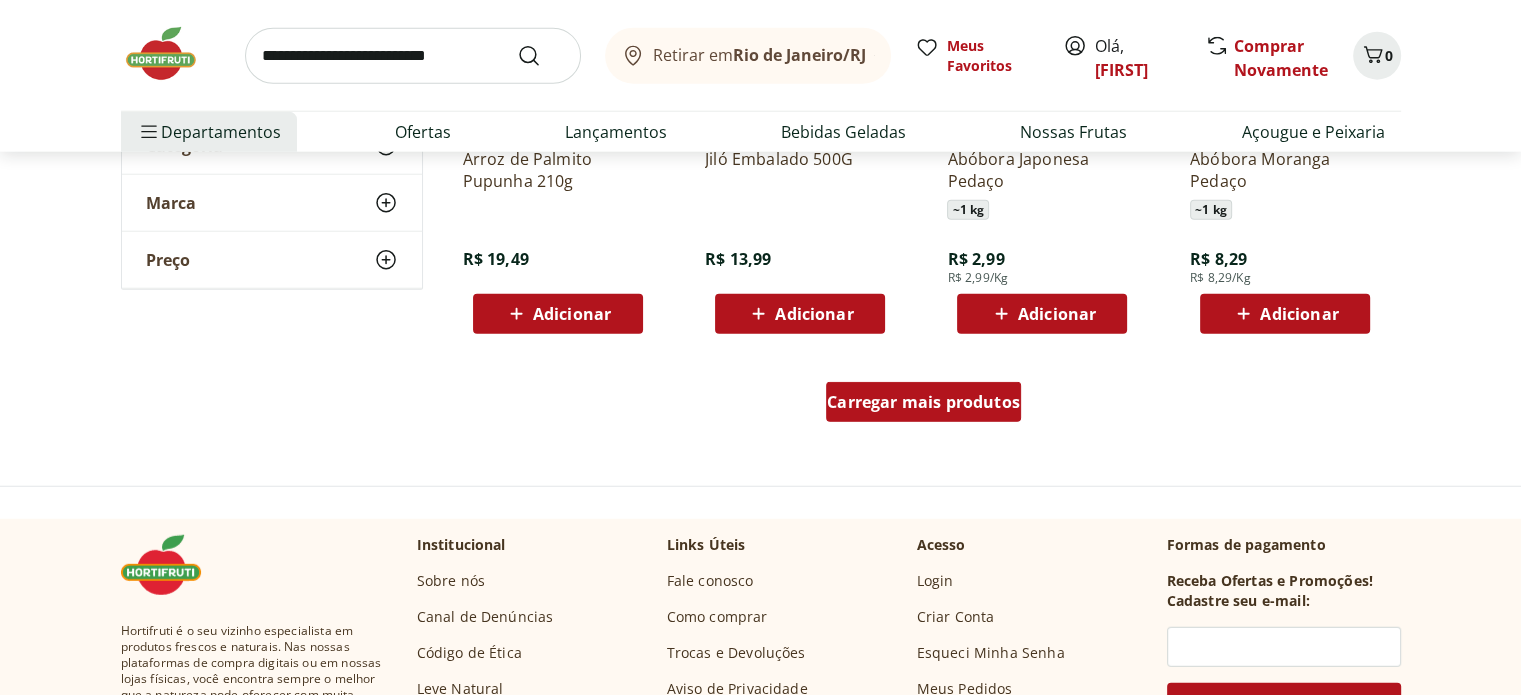 click on "Carregar mais produtos" at bounding box center (923, 402) 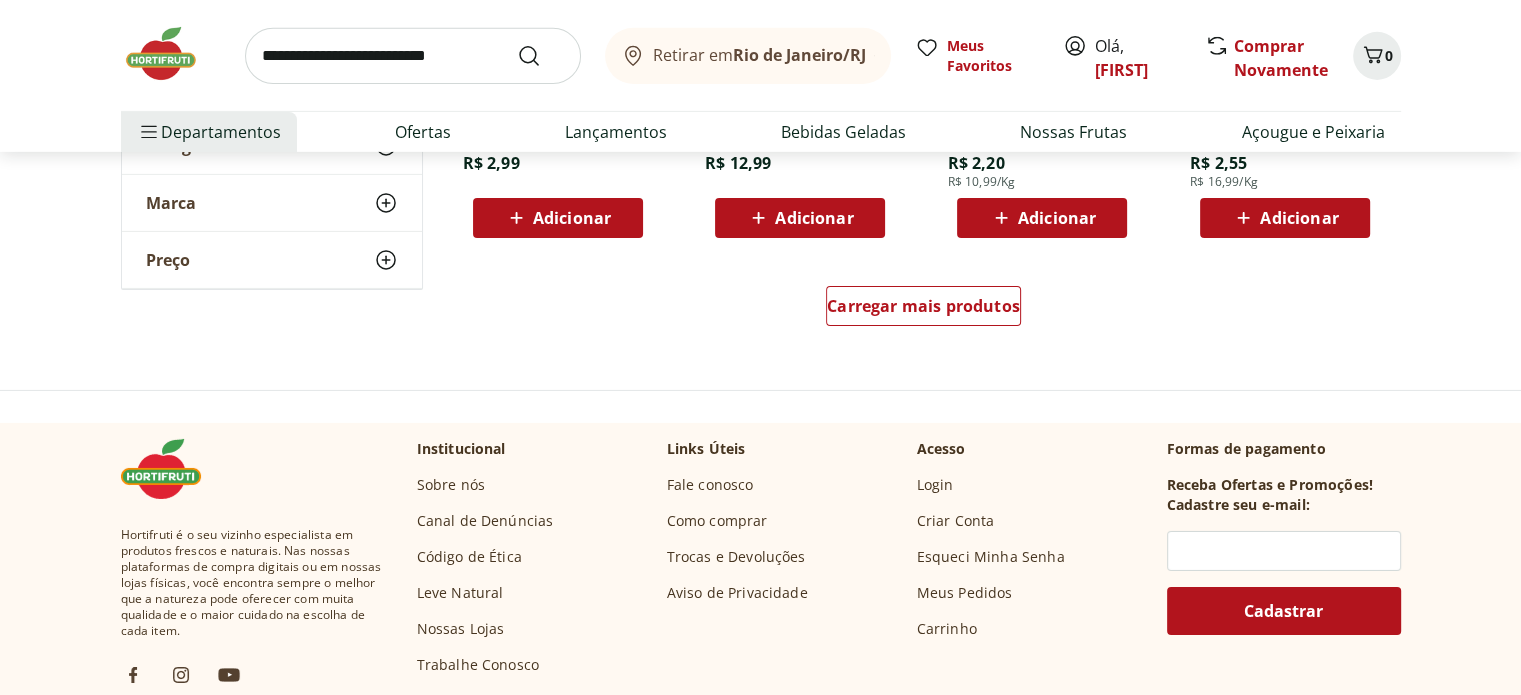 scroll, scrollTop: 6700, scrollLeft: 0, axis: vertical 